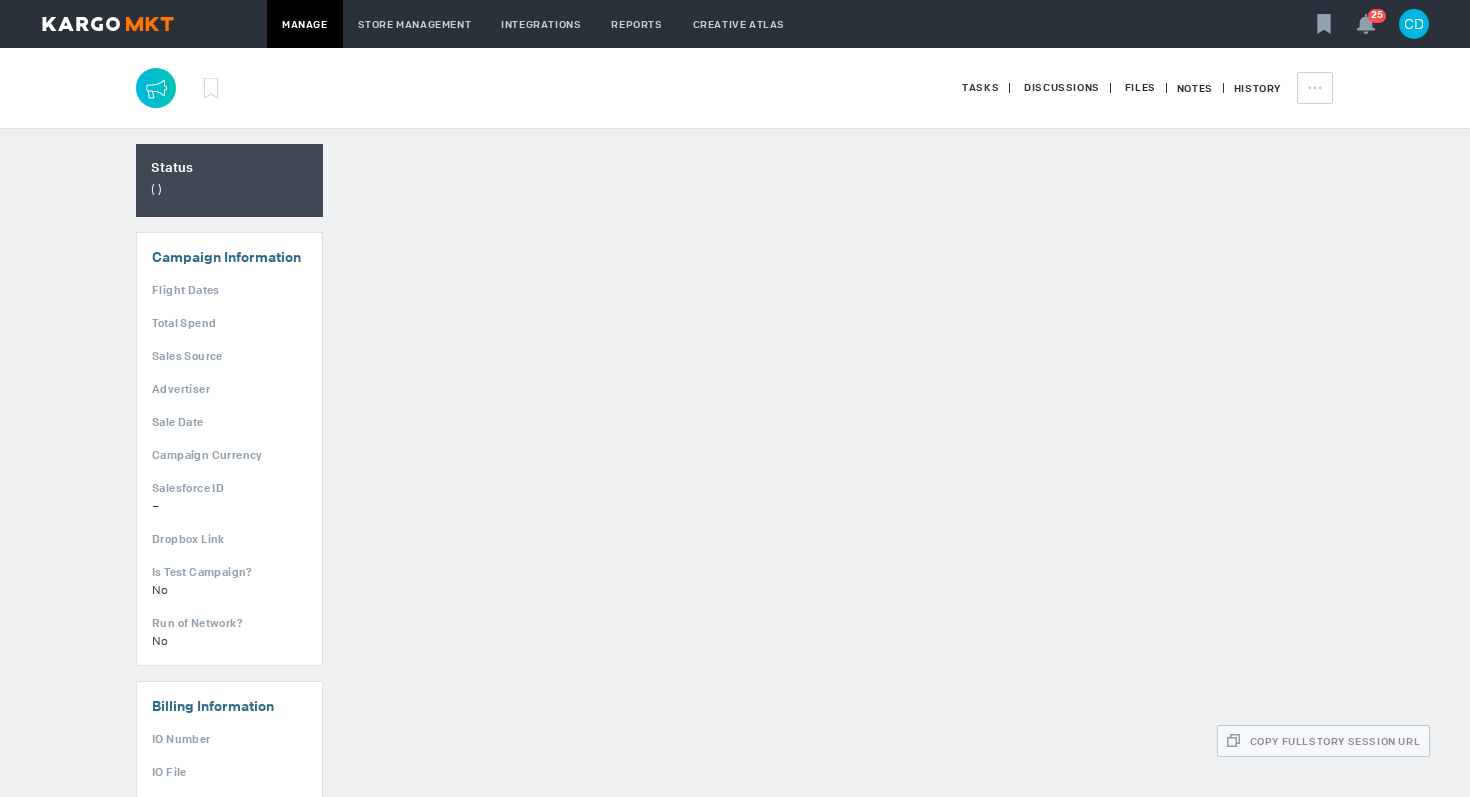 scroll, scrollTop: 0, scrollLeft: 0, axis: both 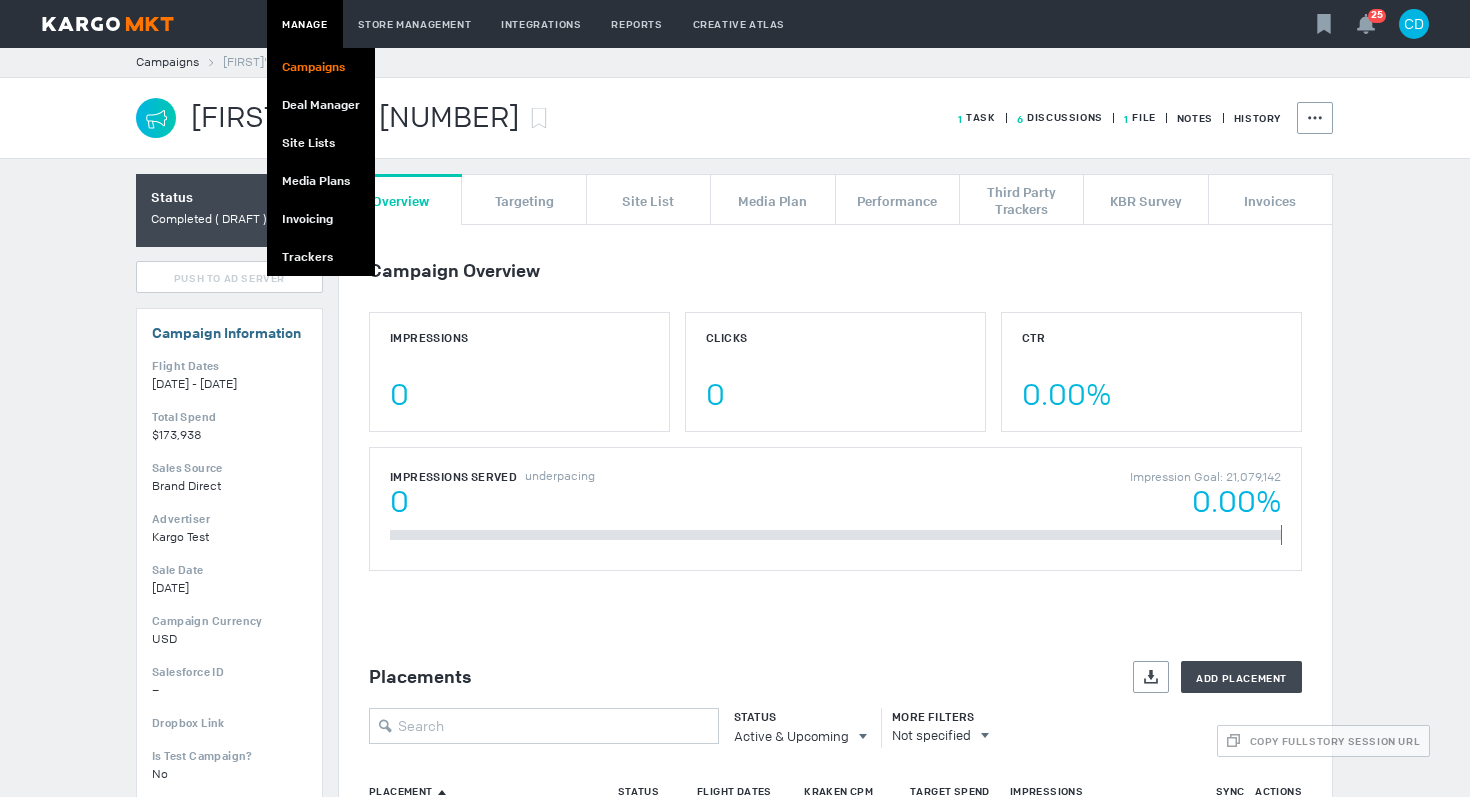 click on "Campaigns" at bounding box center (321, 67) 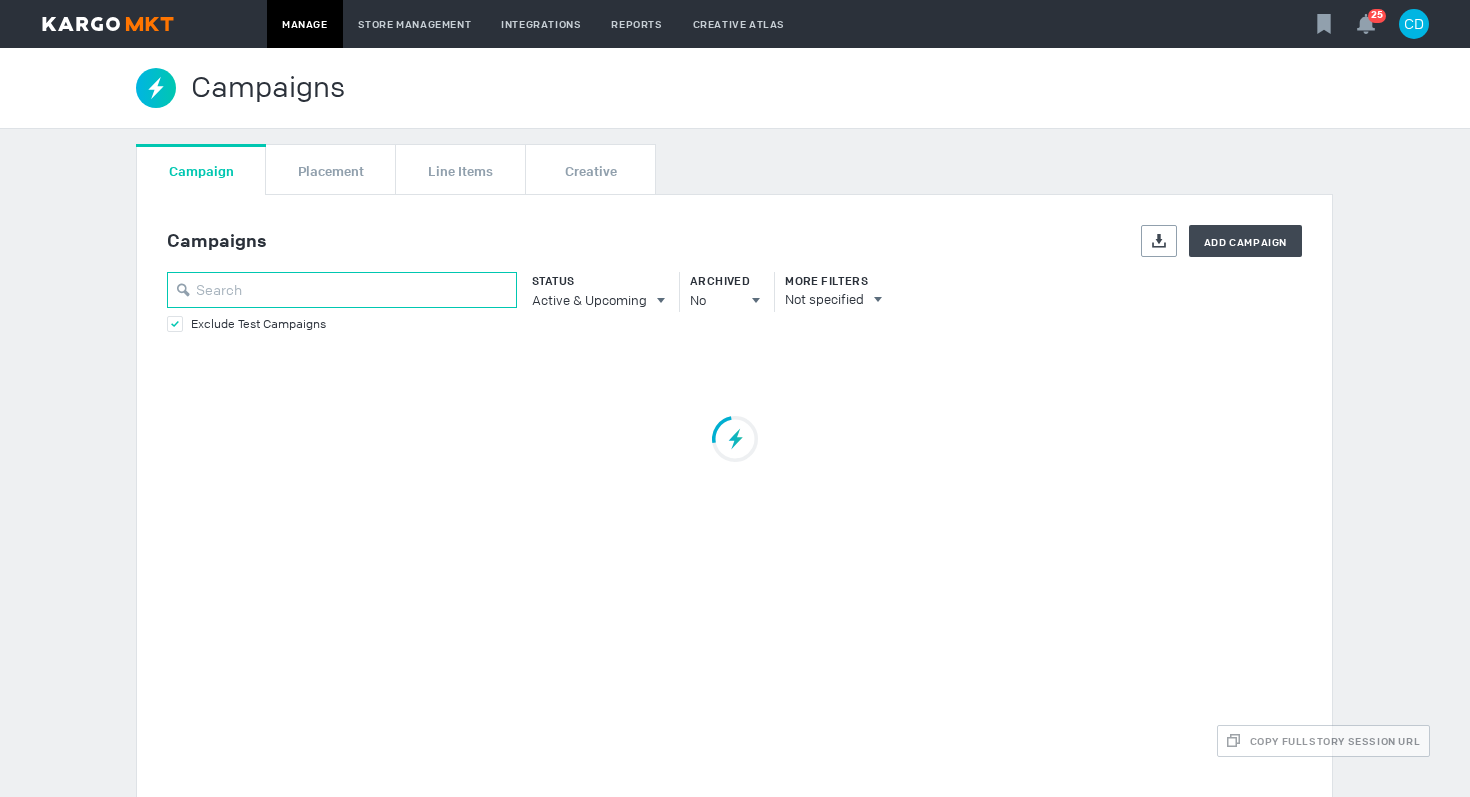click at bounding box center (342, 290) 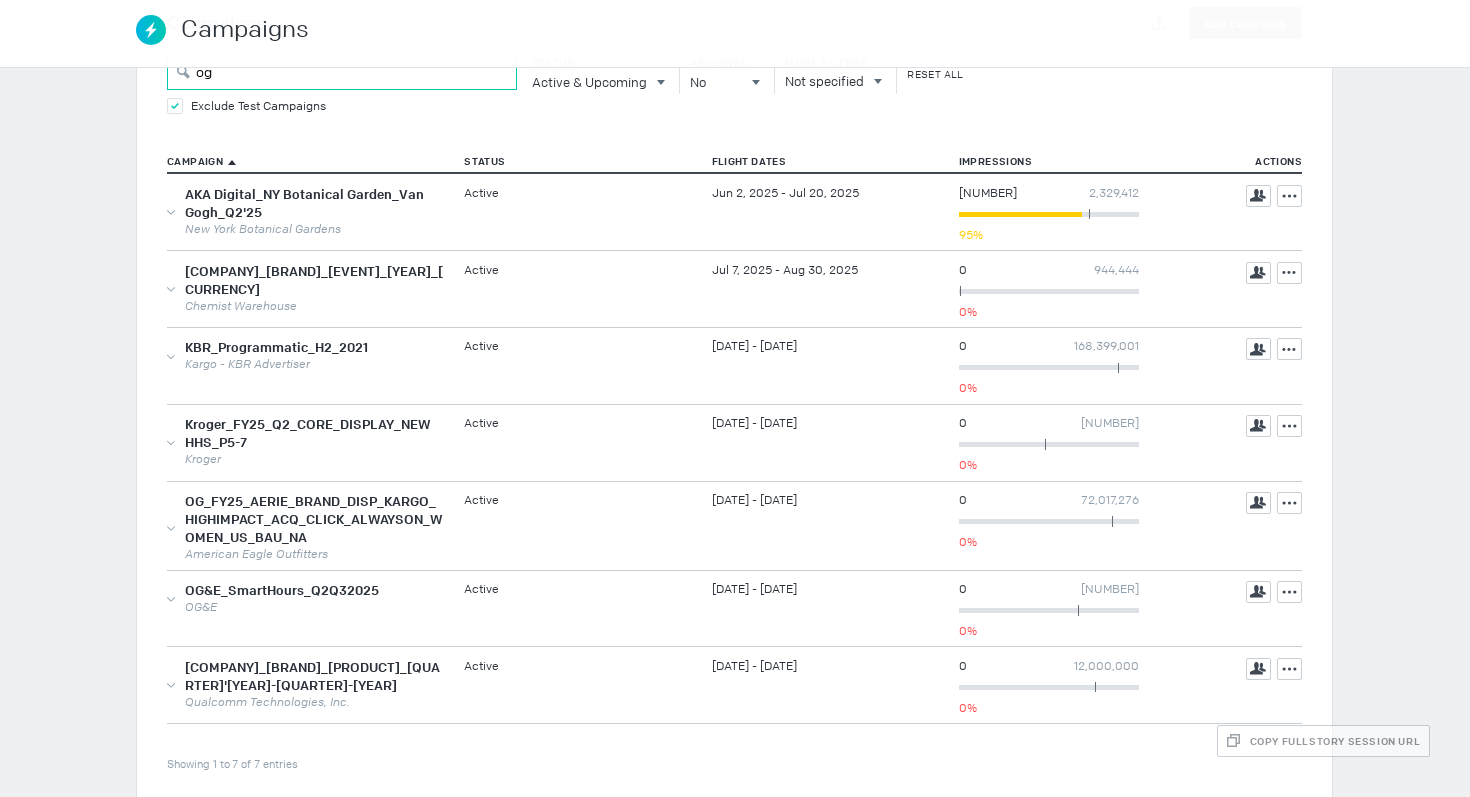 scroll, scrollTop: 217, scrollLeft: 0, axis: vertical 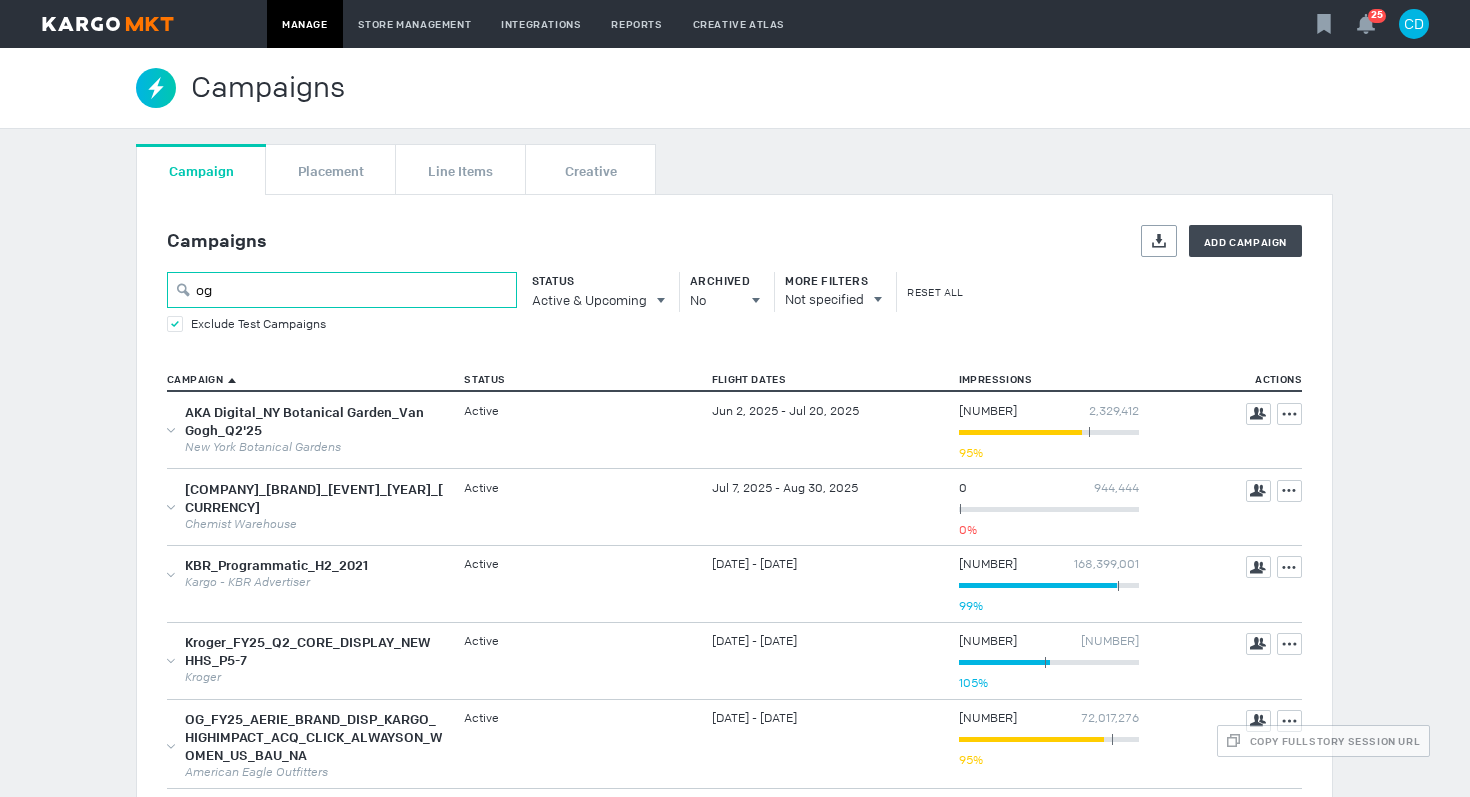 click on "og" at bounding box center (342, 290) 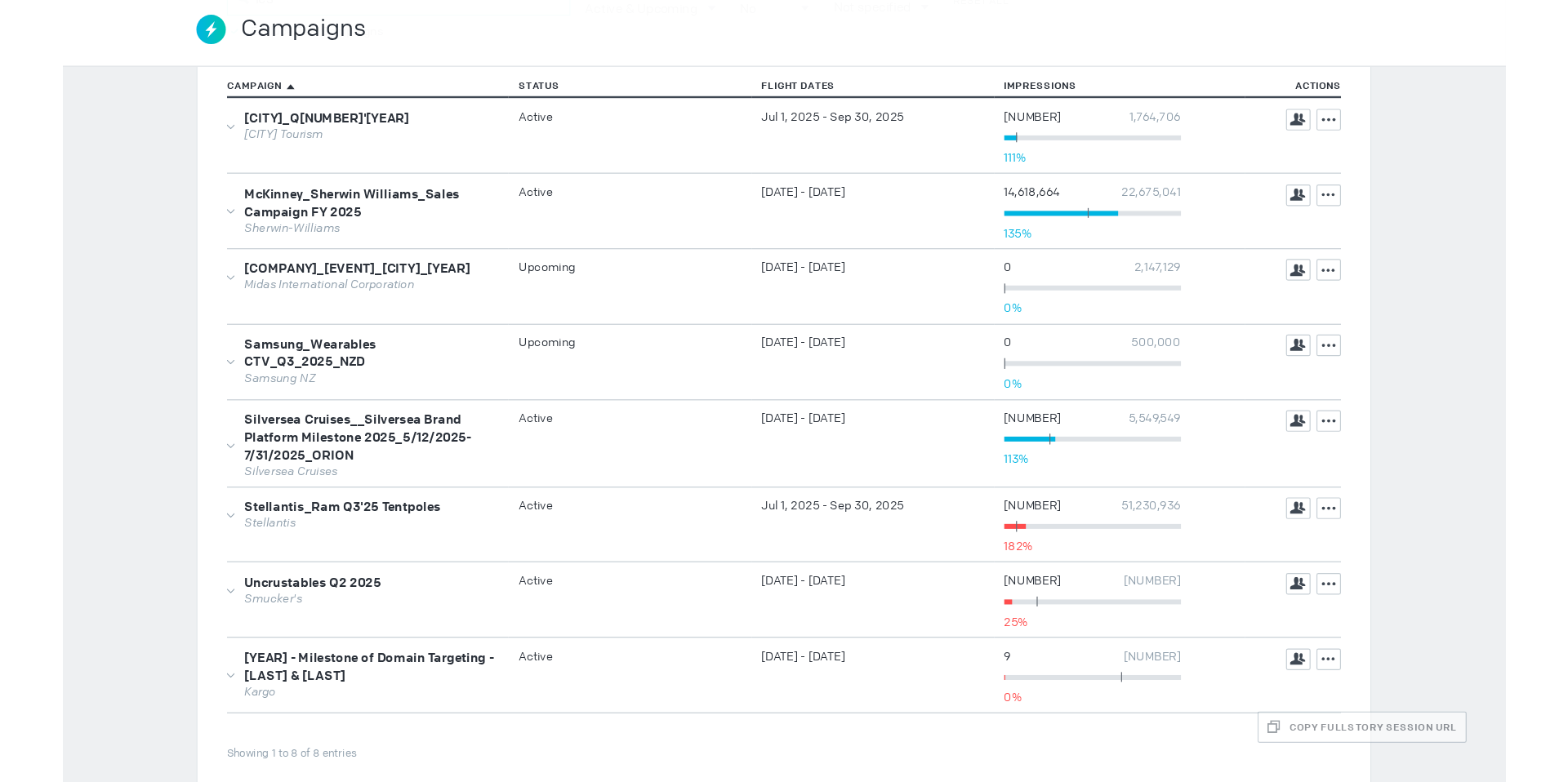 scroll, scrollTop: 0, scrollLeft: 0, axis: both 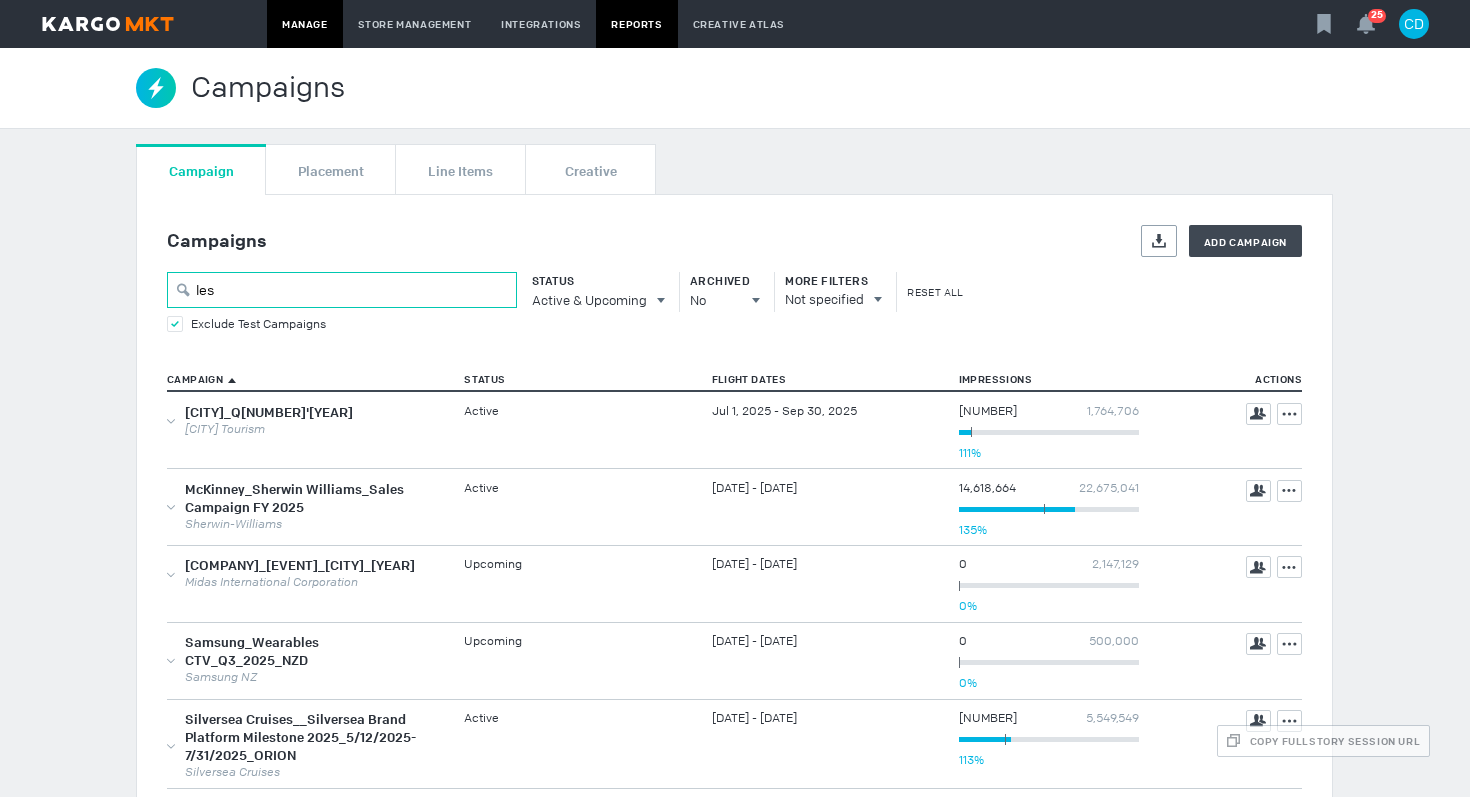 type on "les" 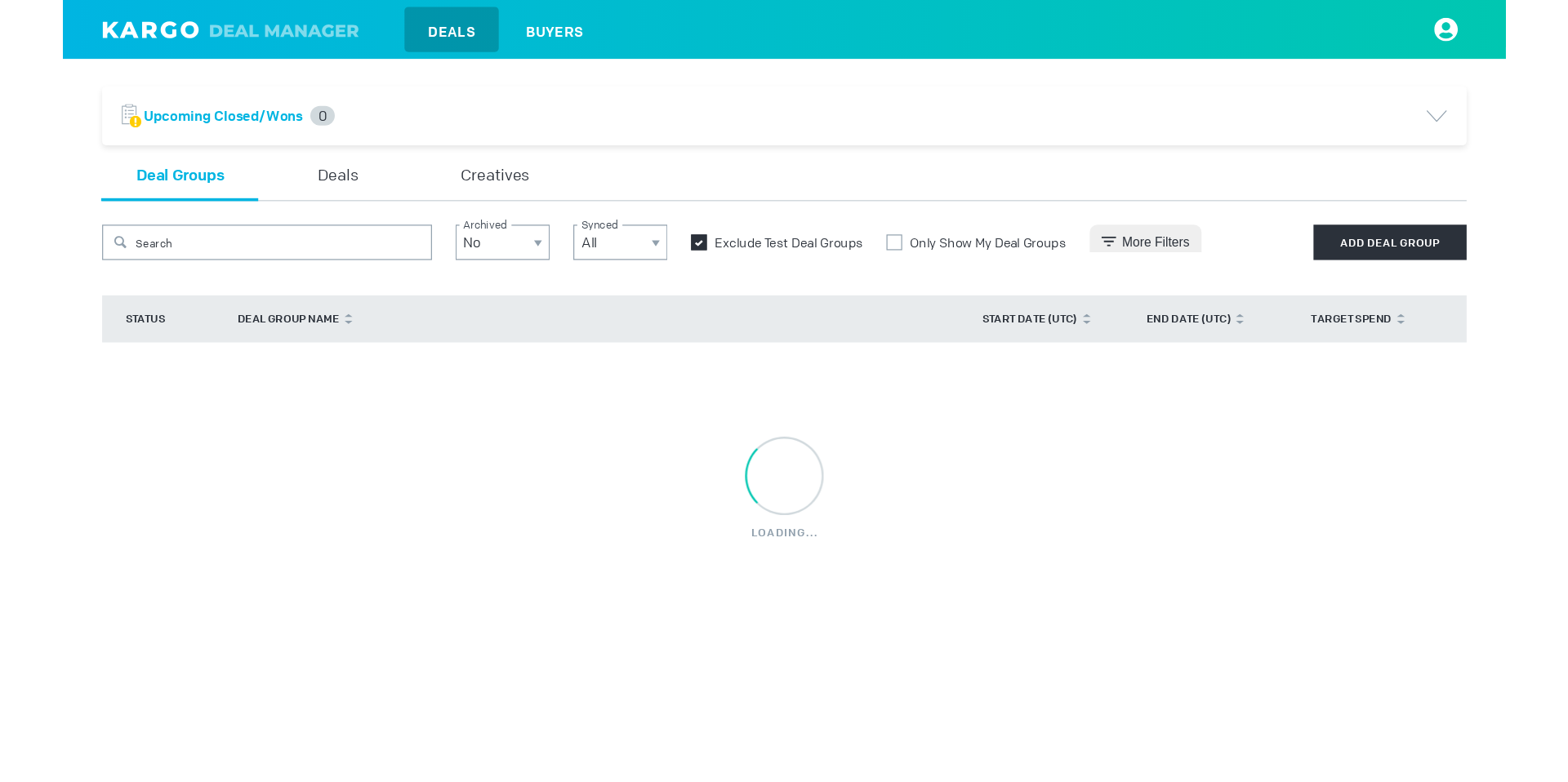 scroll, scrollTop: 0, scrollLeft: 0, axis: both 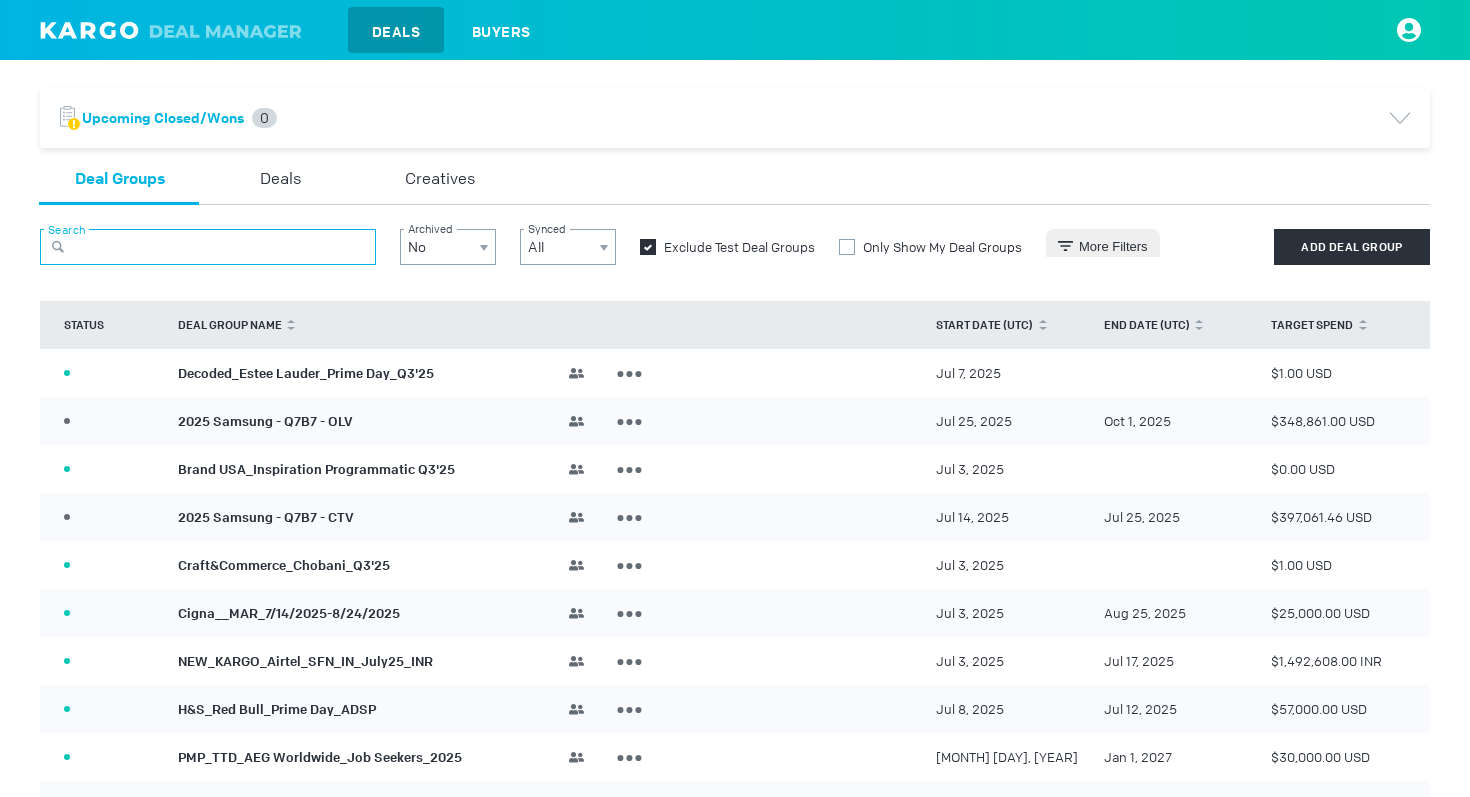 click at bounding box center [208, 247] 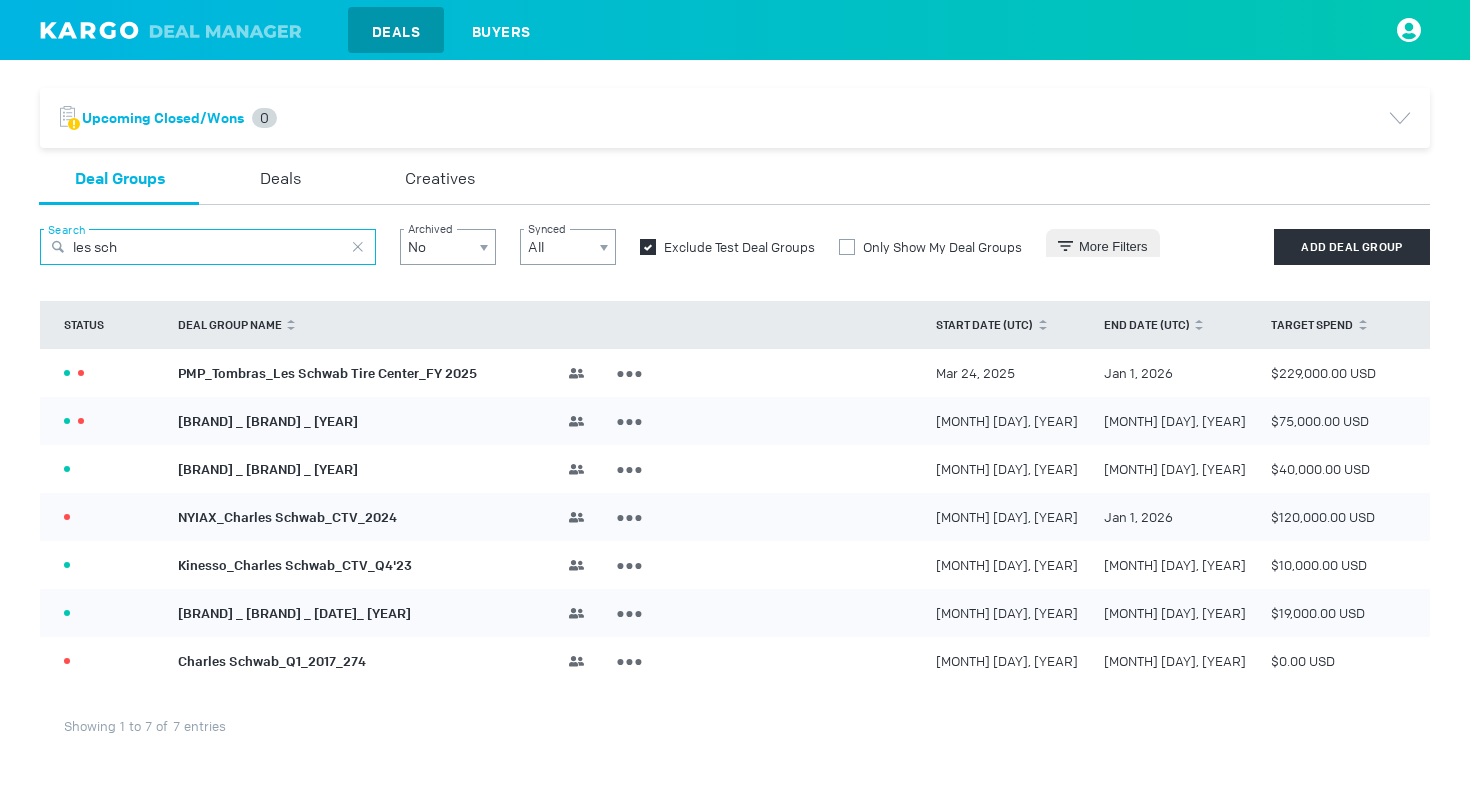 type on "les sch" 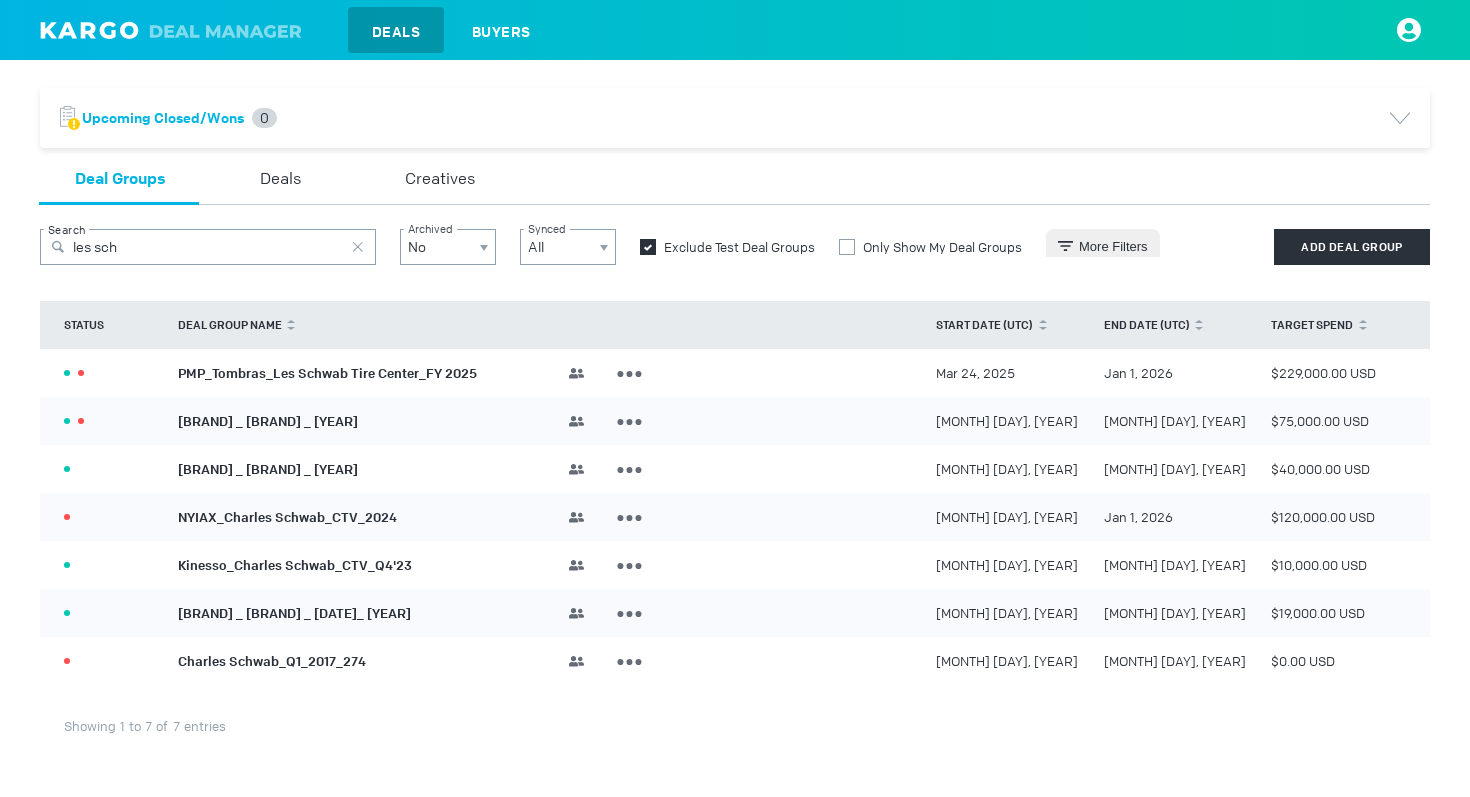 click on "PMP_Tombras_Les Schwab Tire Center_FY 2025" at bounding box center (327, 372) 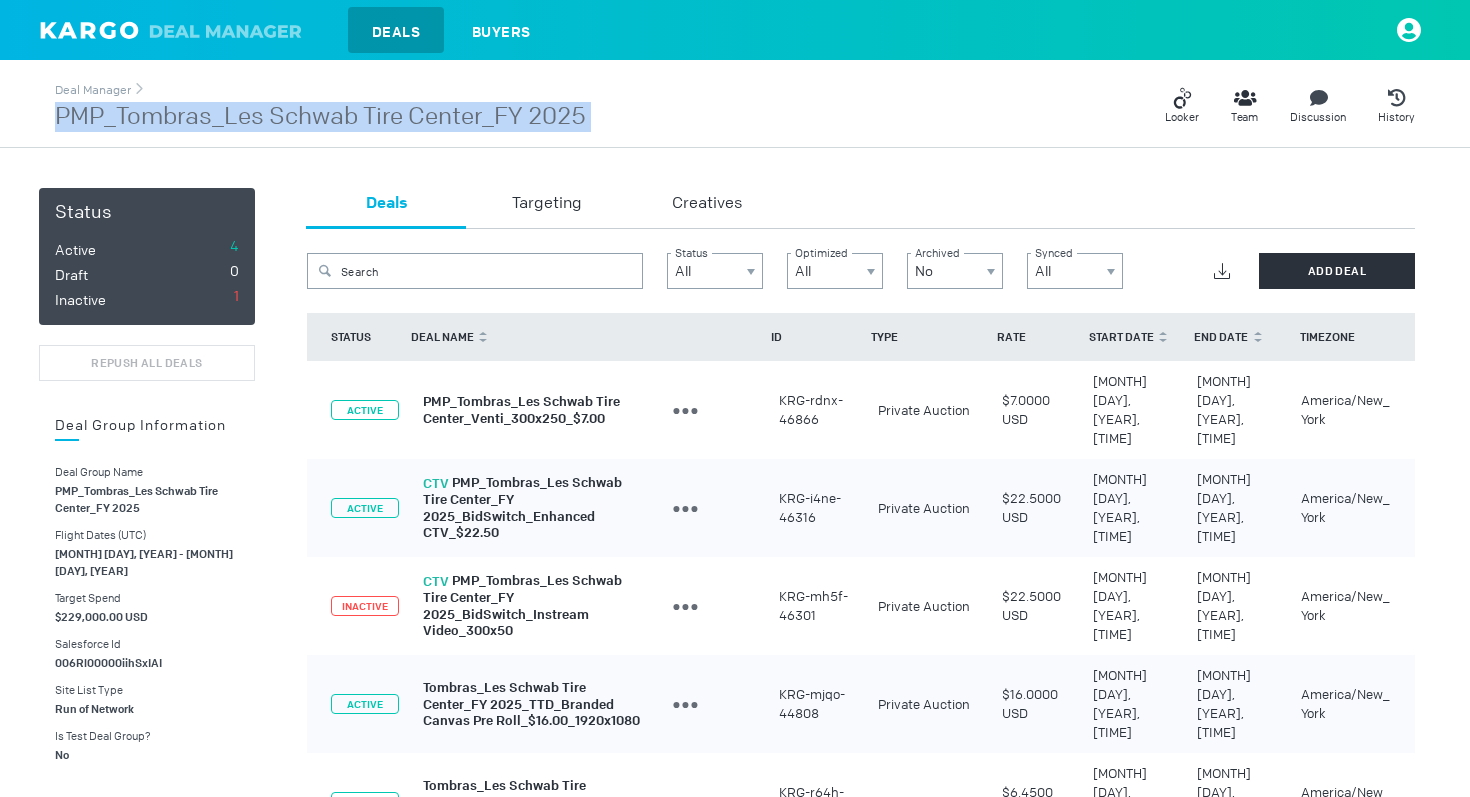 drag, startPoint x: 605, startPoint y: 119, endPoint x: 59, endPoint y: 121, distance: 546.00366 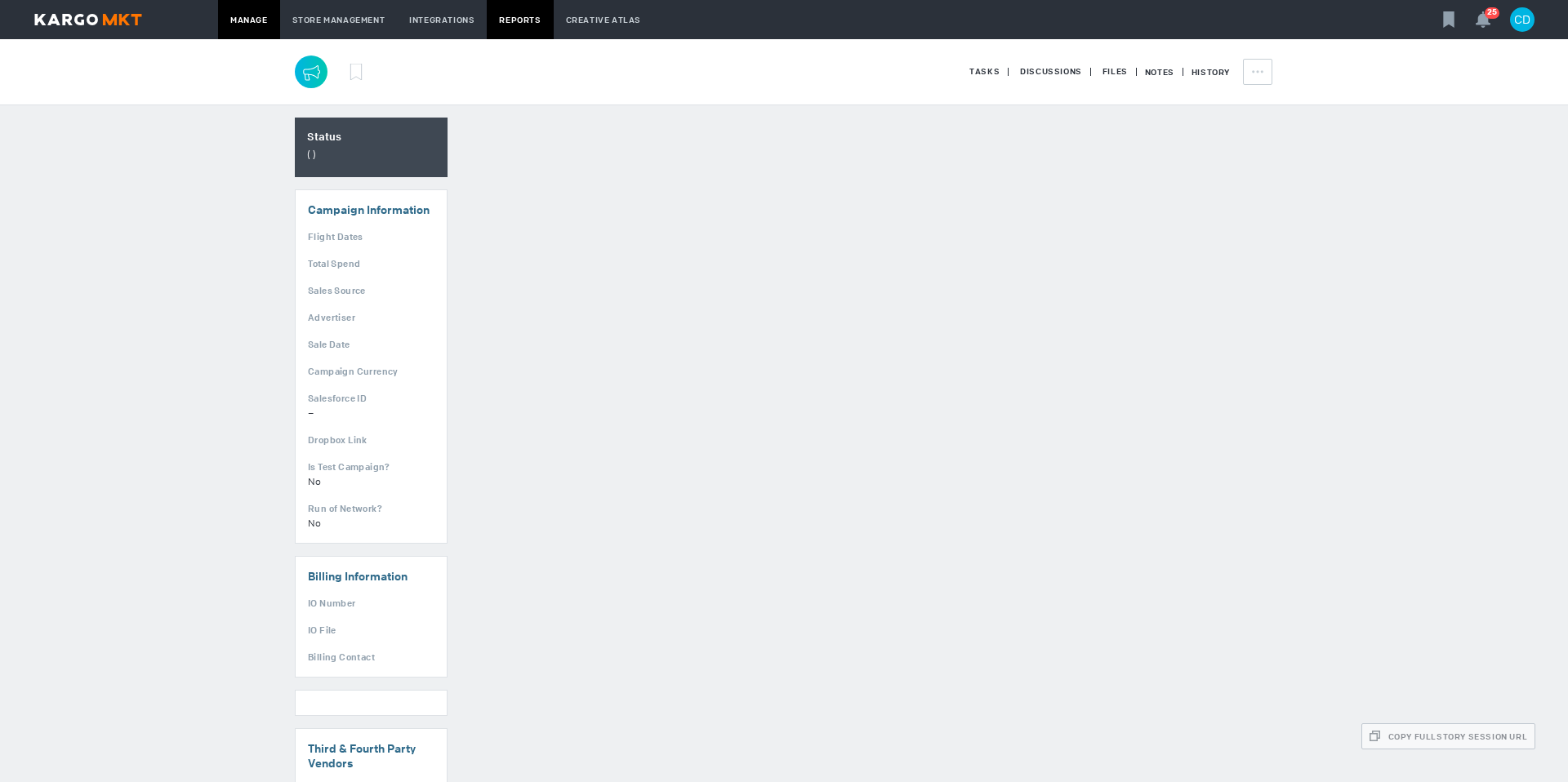 scroll, scrollTop: 0, scrollLeft: 0, axis: both 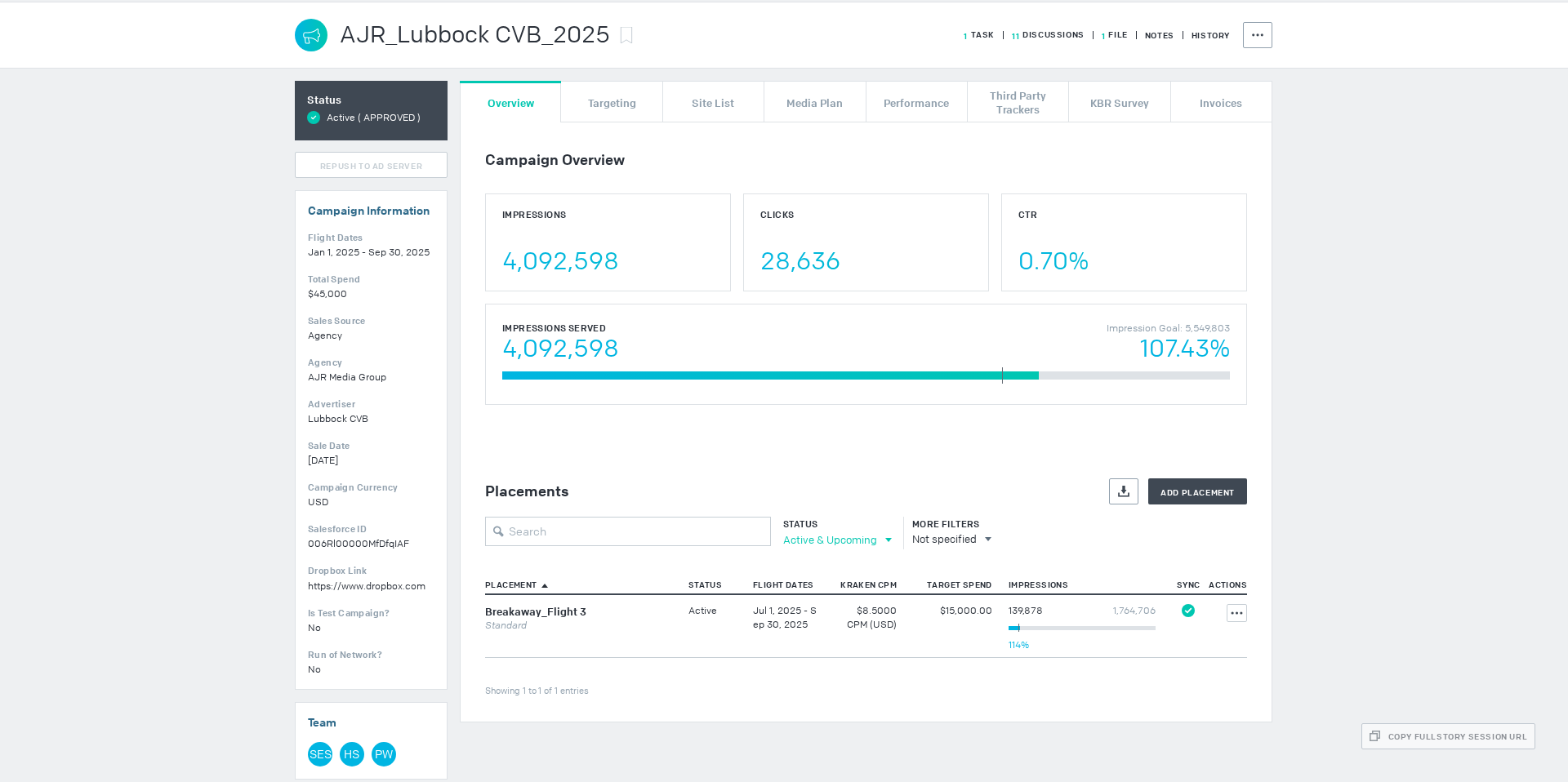 click on "Active & Upcoming" at bounding box center [830, 540] 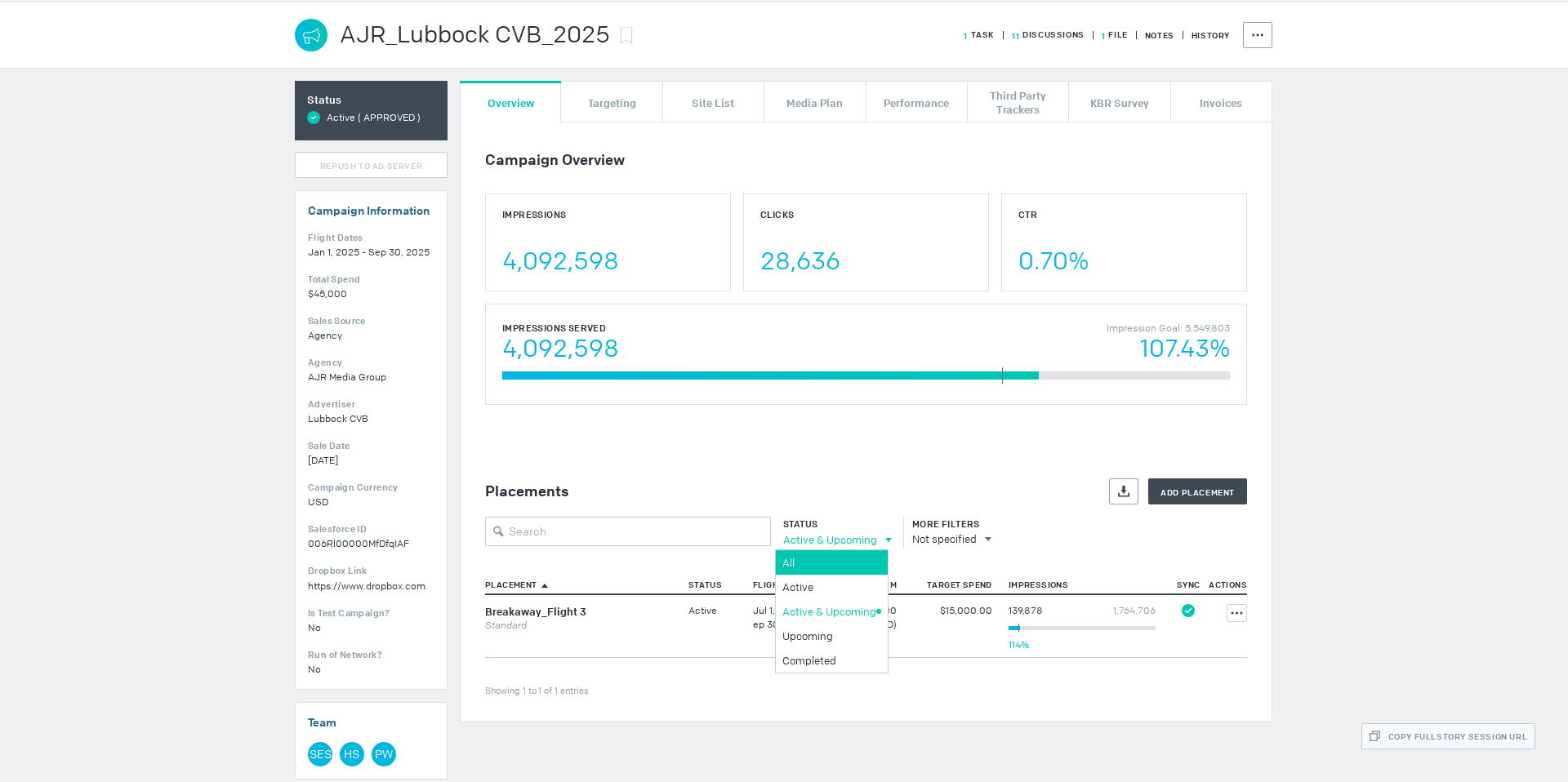 click on "All" at bounding box center [829, 562] 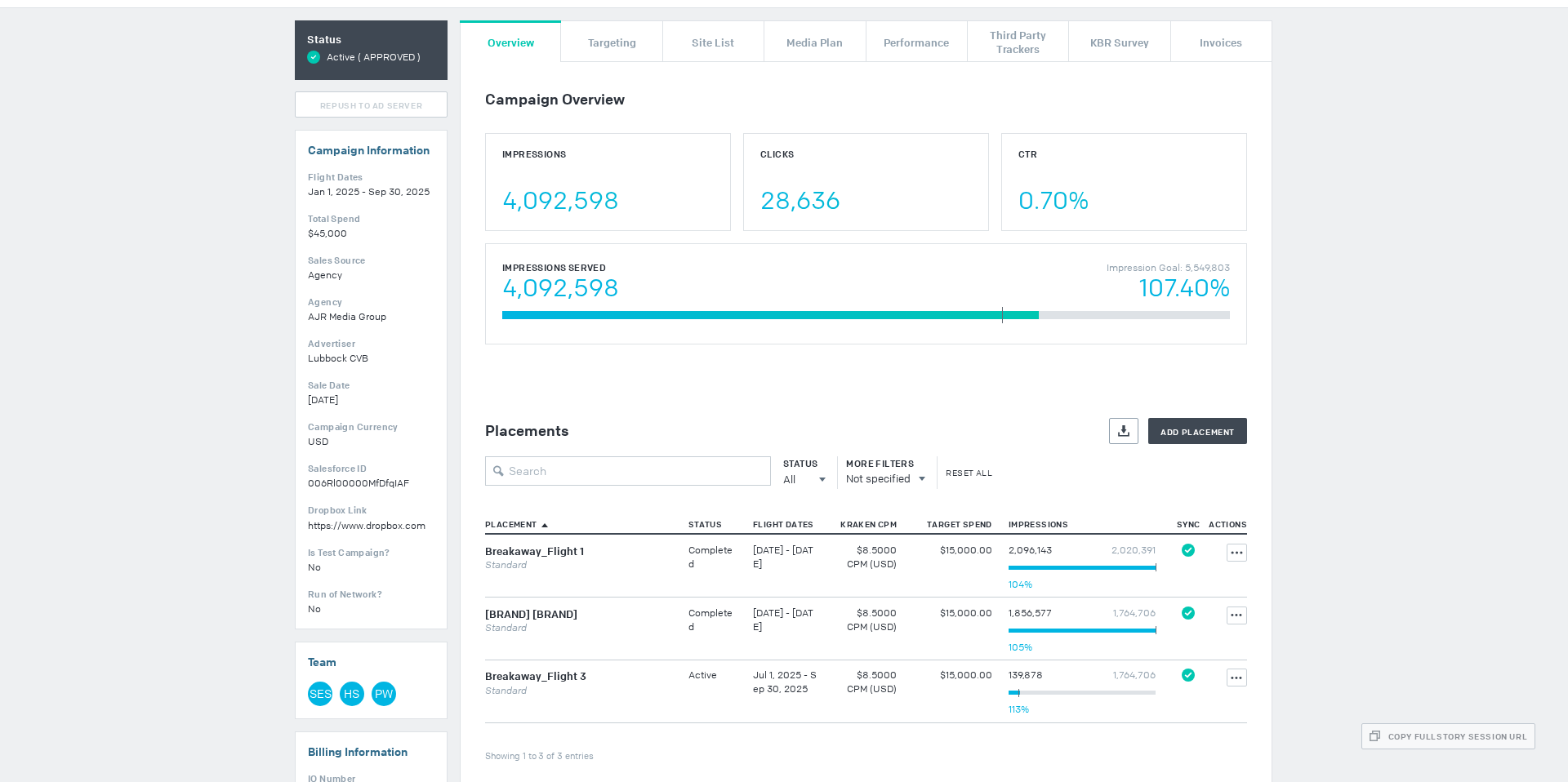 scroll, scrollTop: 43, scrollLeft: 0, axis: vertical 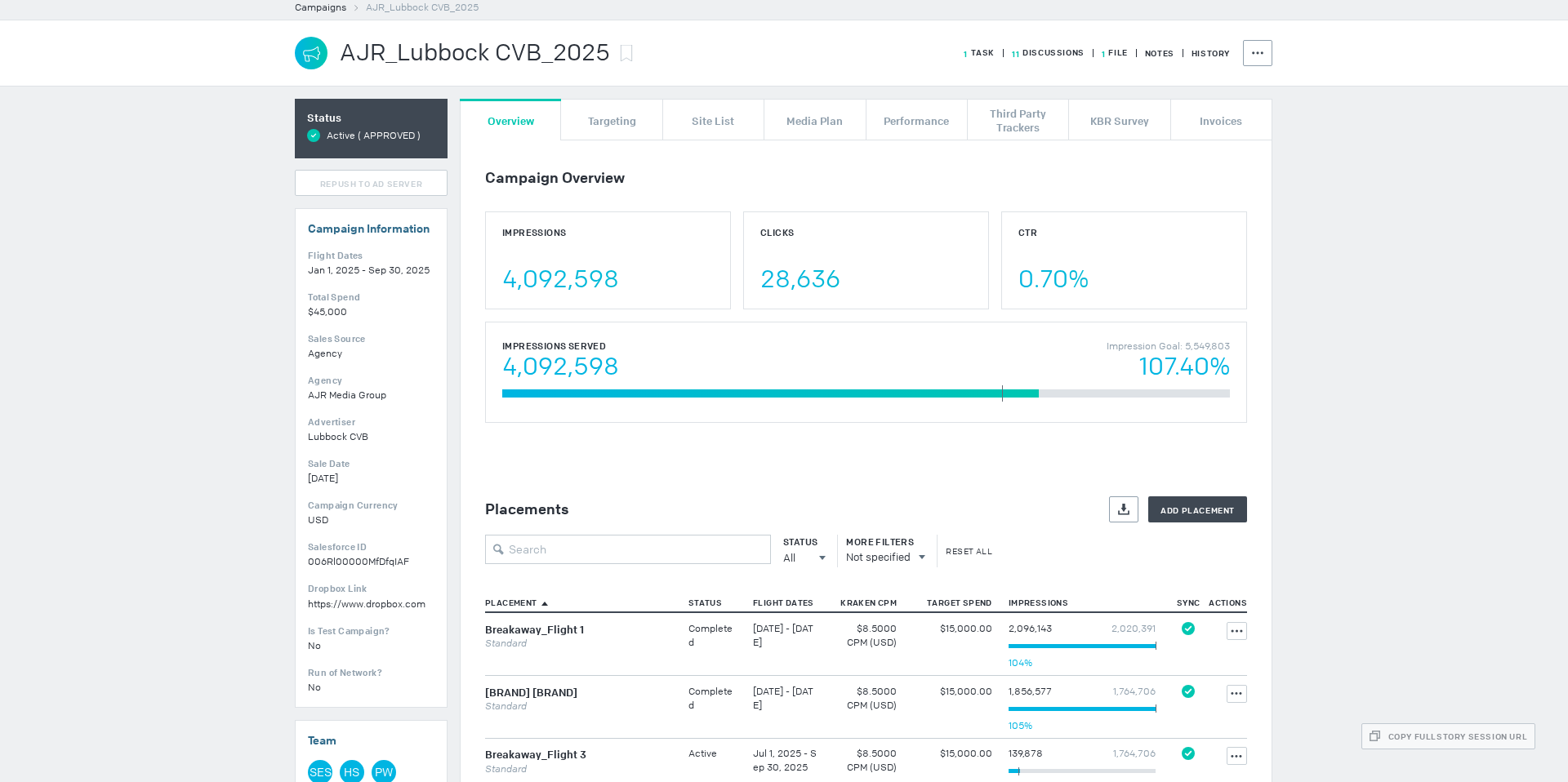 click on "Campaigns AJR_Lubbock CVB_2025" at bounding box center (784, 7) 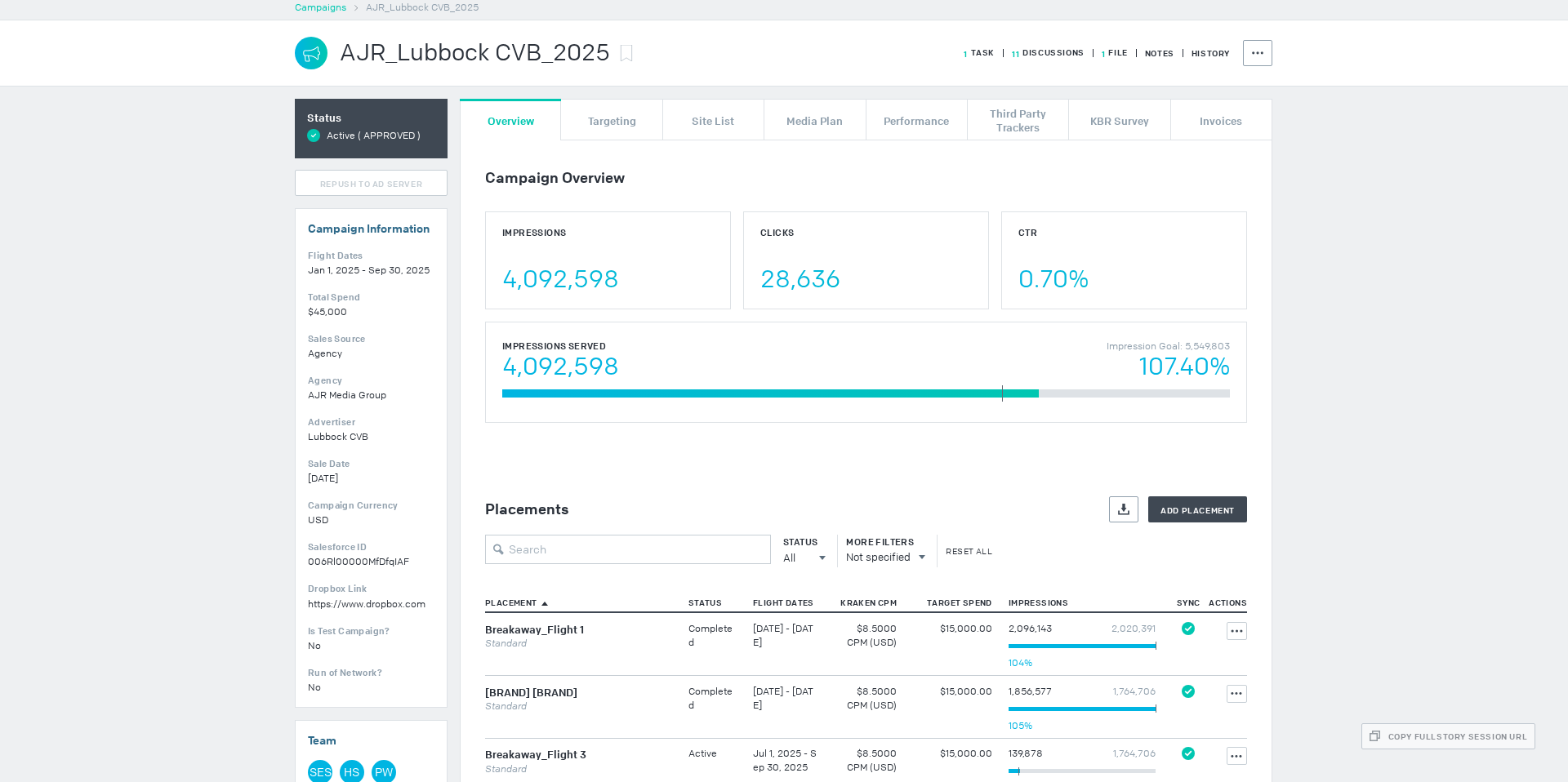 click on "Campaigns" at bounding box center (320, 7) 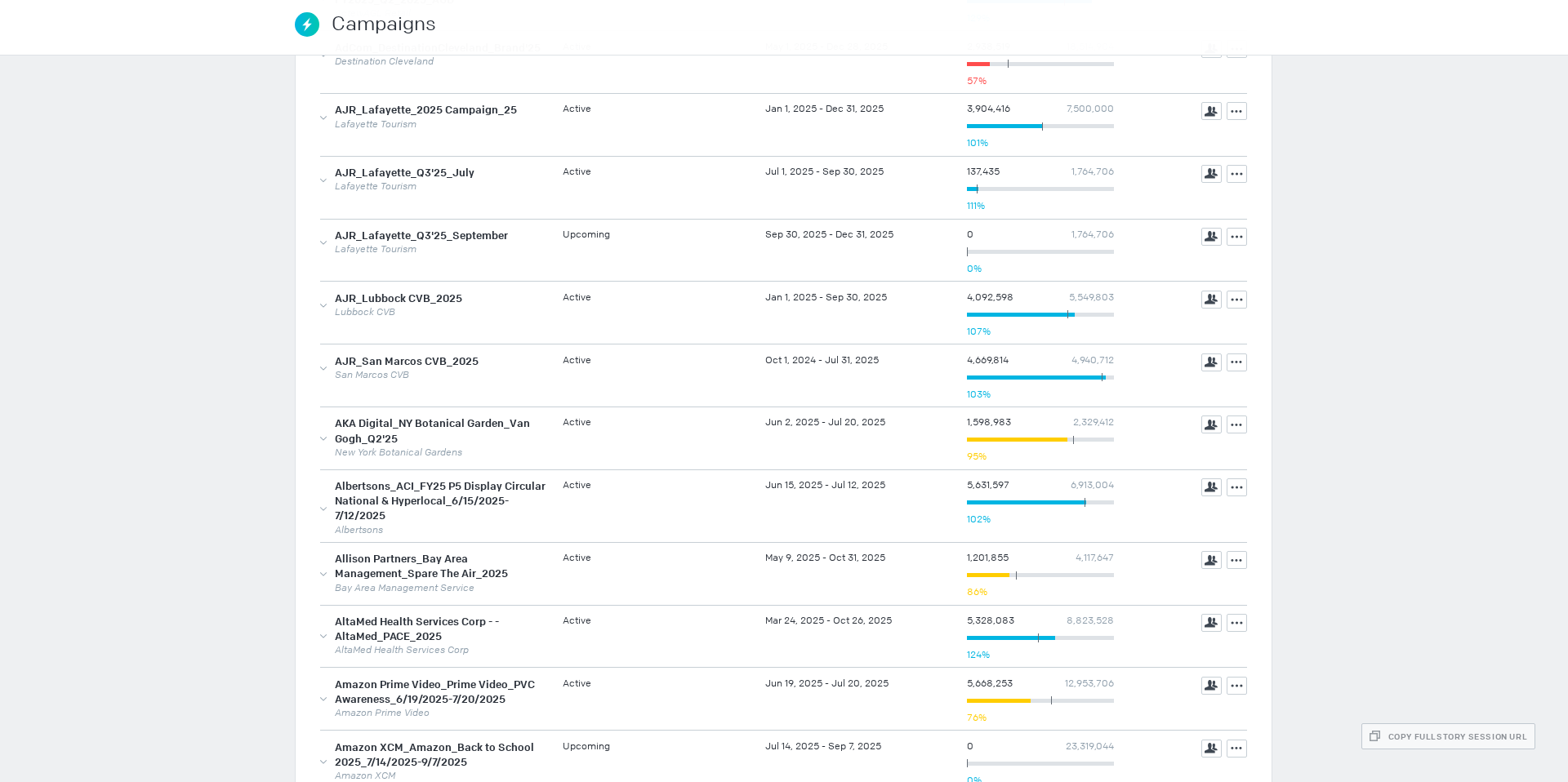 scroll, scrollTop: 0, scrollLeft: 0, axis: both 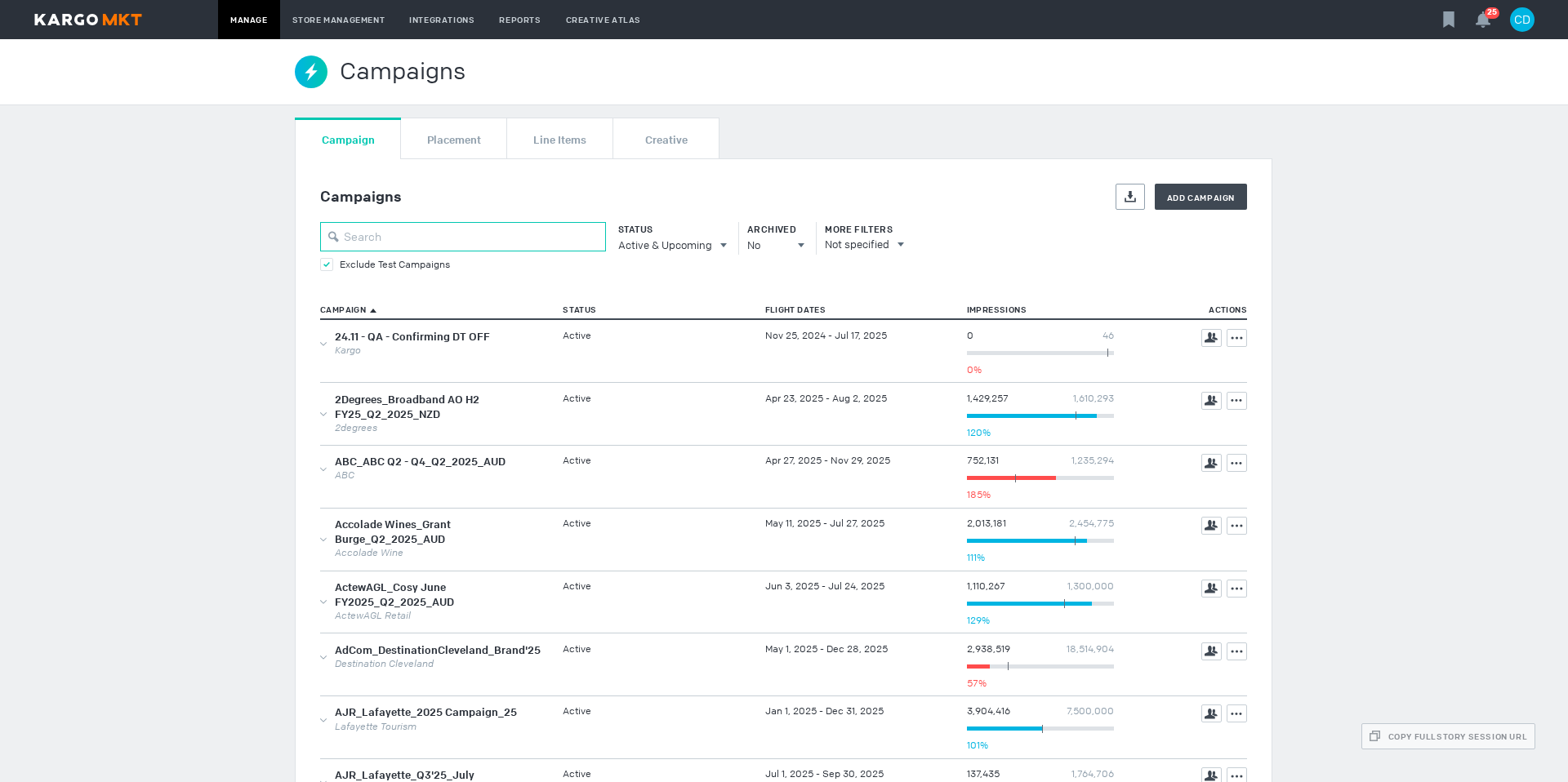 click at bounding box center [463, 237] 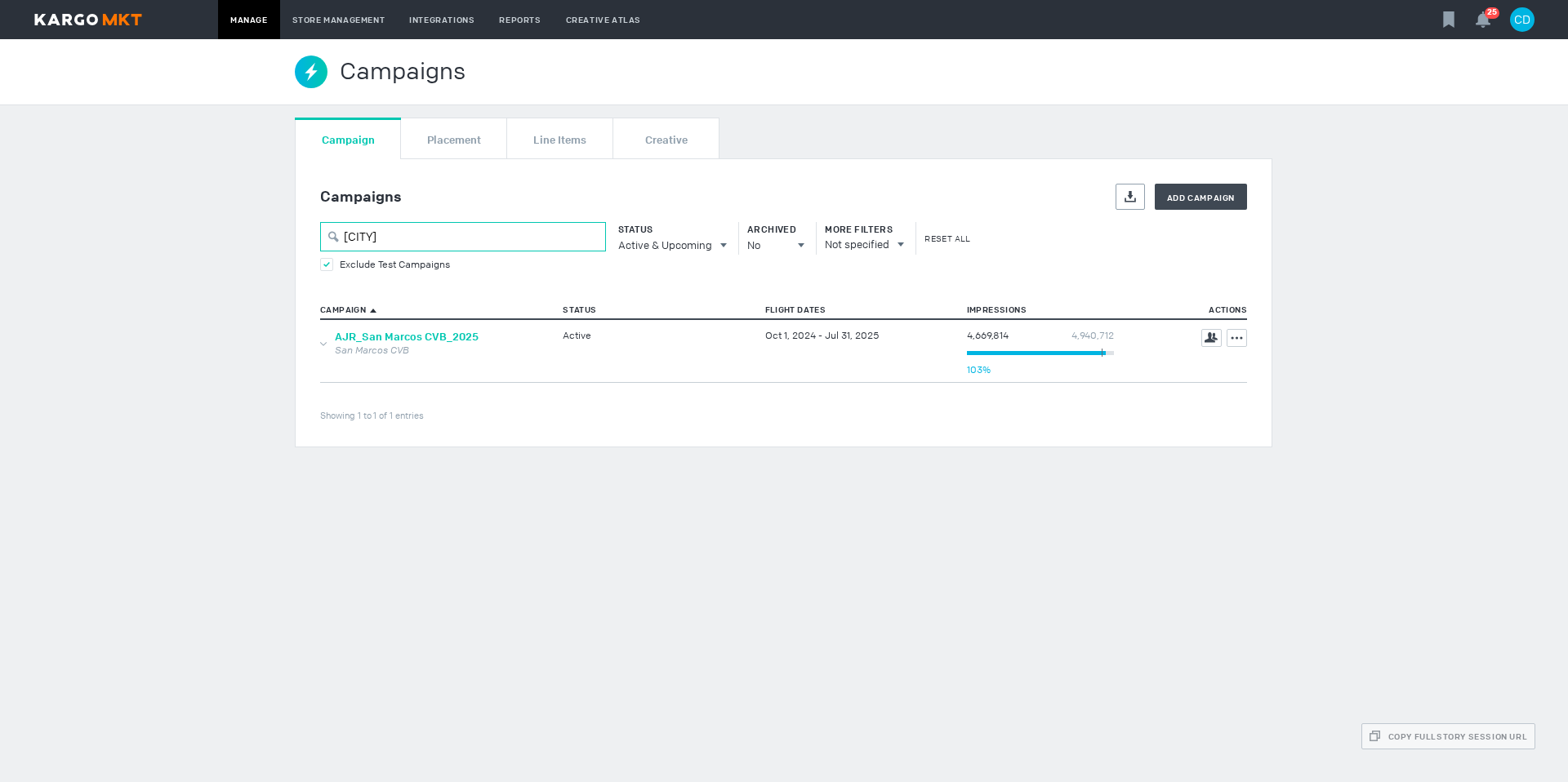 type on "san ma" 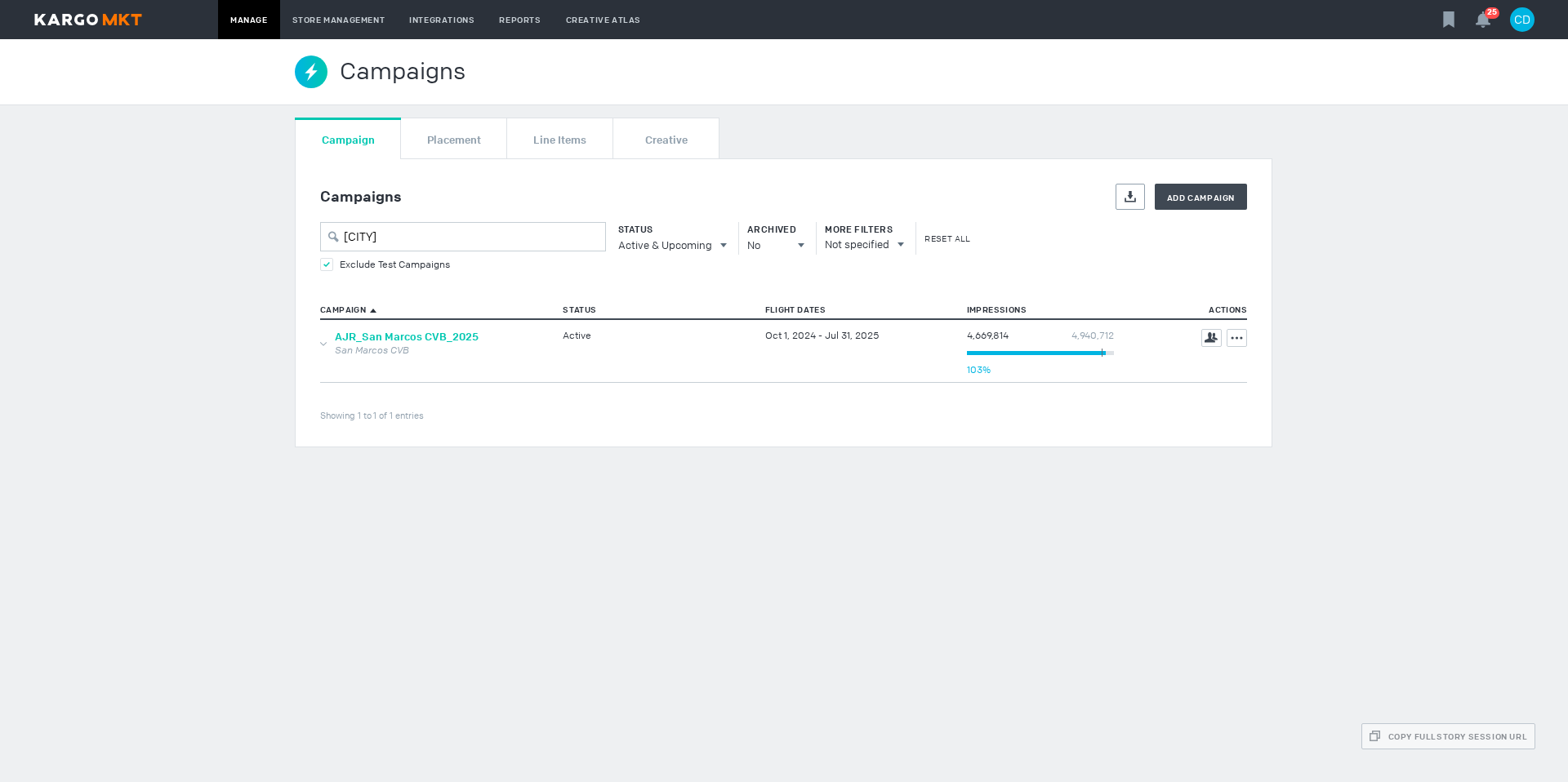 click on "AJR_San Marcos CVB_2025" at bounding box center [407, 336] 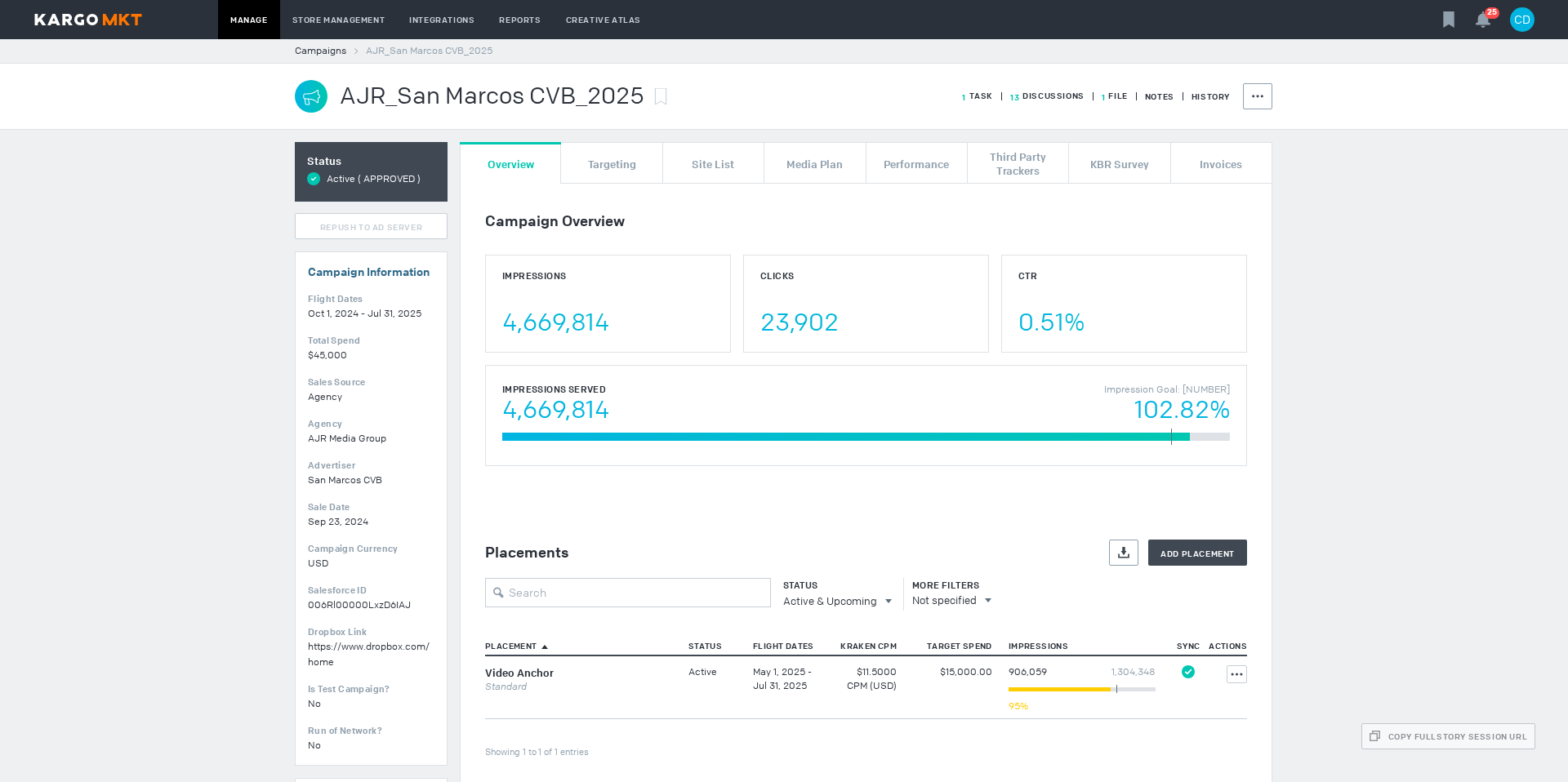 scroll, scrollTop: 112, scrollLeft: 0, axis: vertical 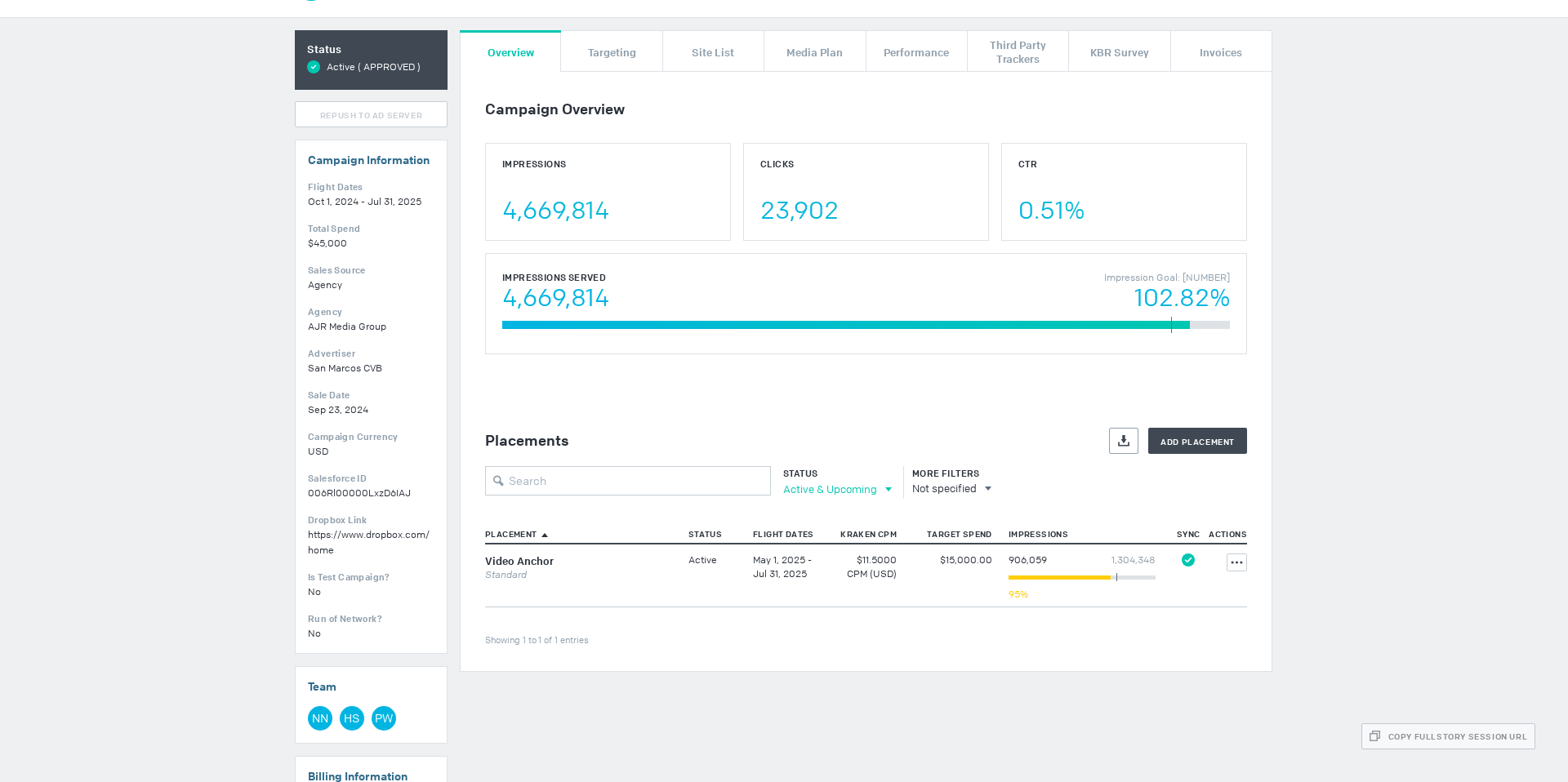 click on "Active & Upcoming" at bounding box center (830, 489) 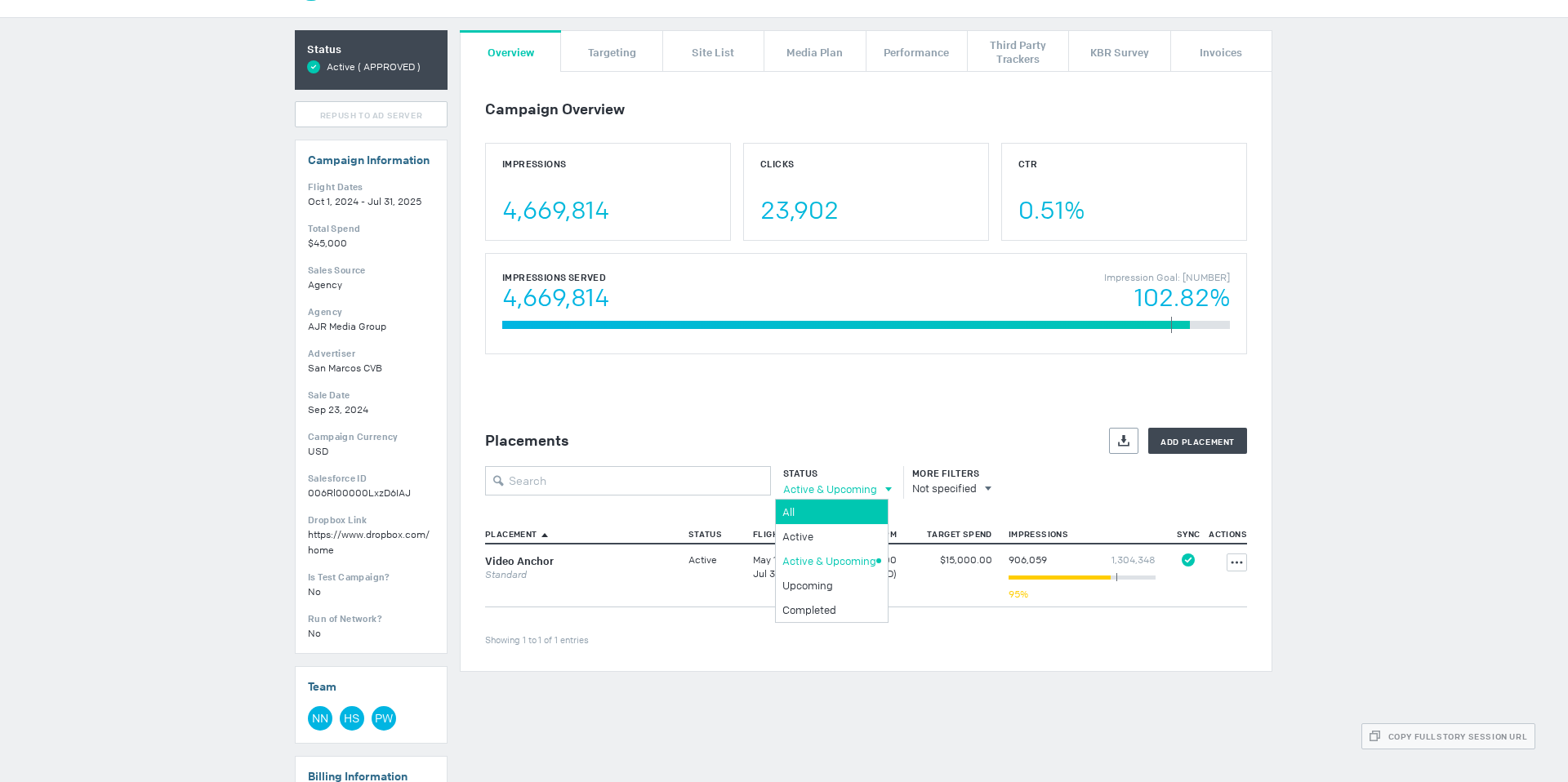 click on "All" at bounding box center [829, 512] 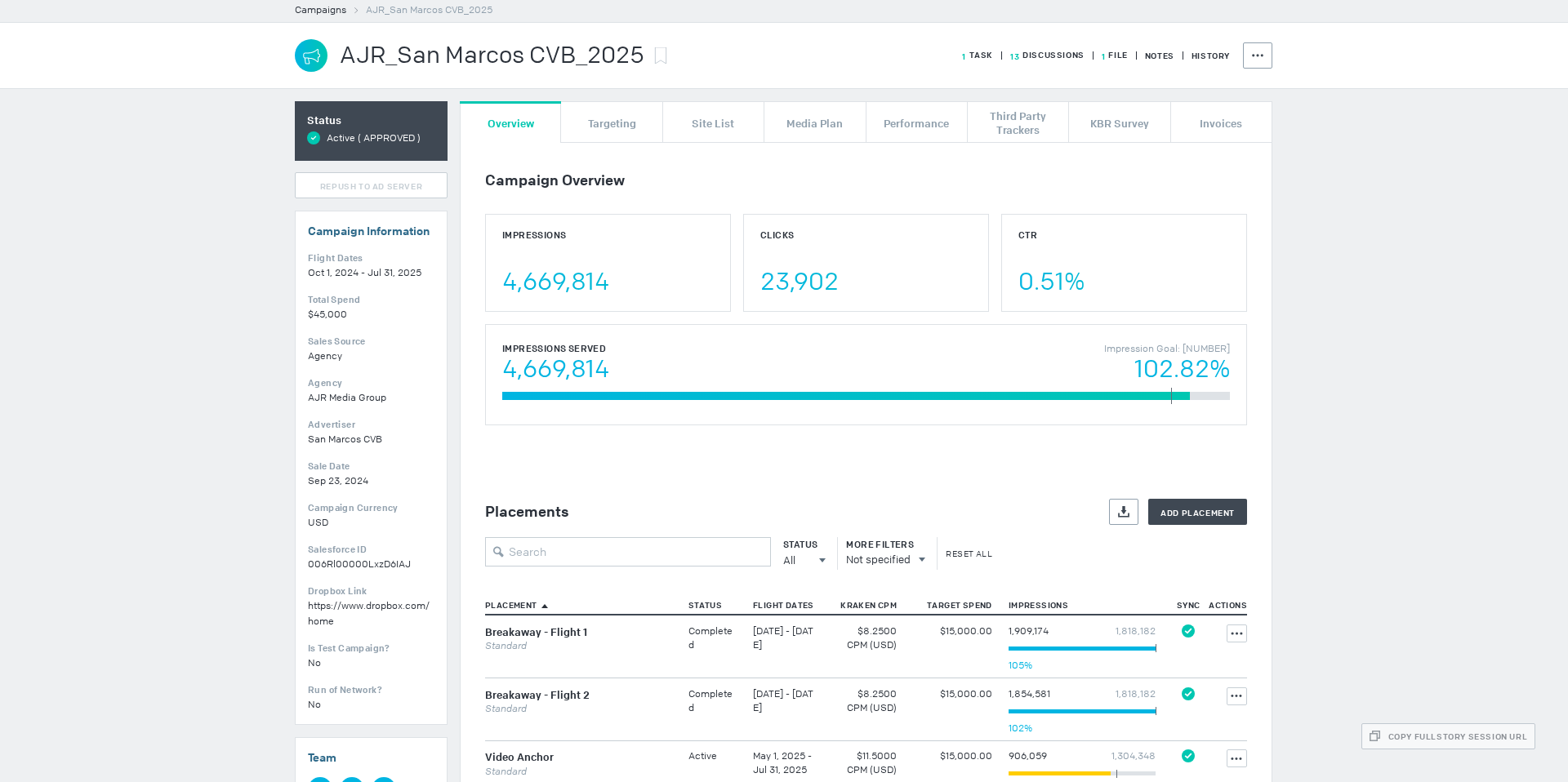 scroll, scrollTop: 0, scrollLeft: 0, axis: both 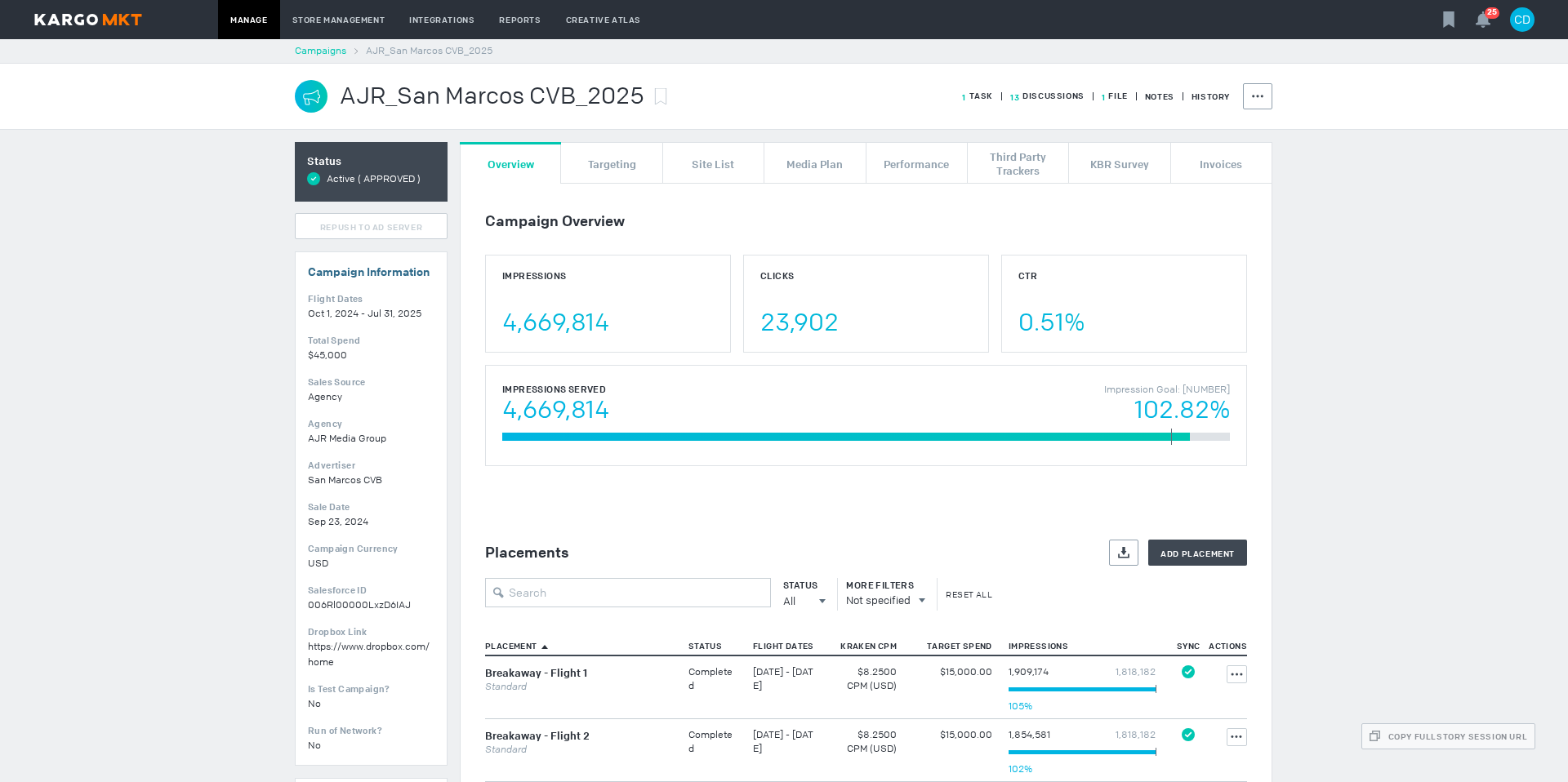 click on "Campaigns" at bounding box center (320, 51) 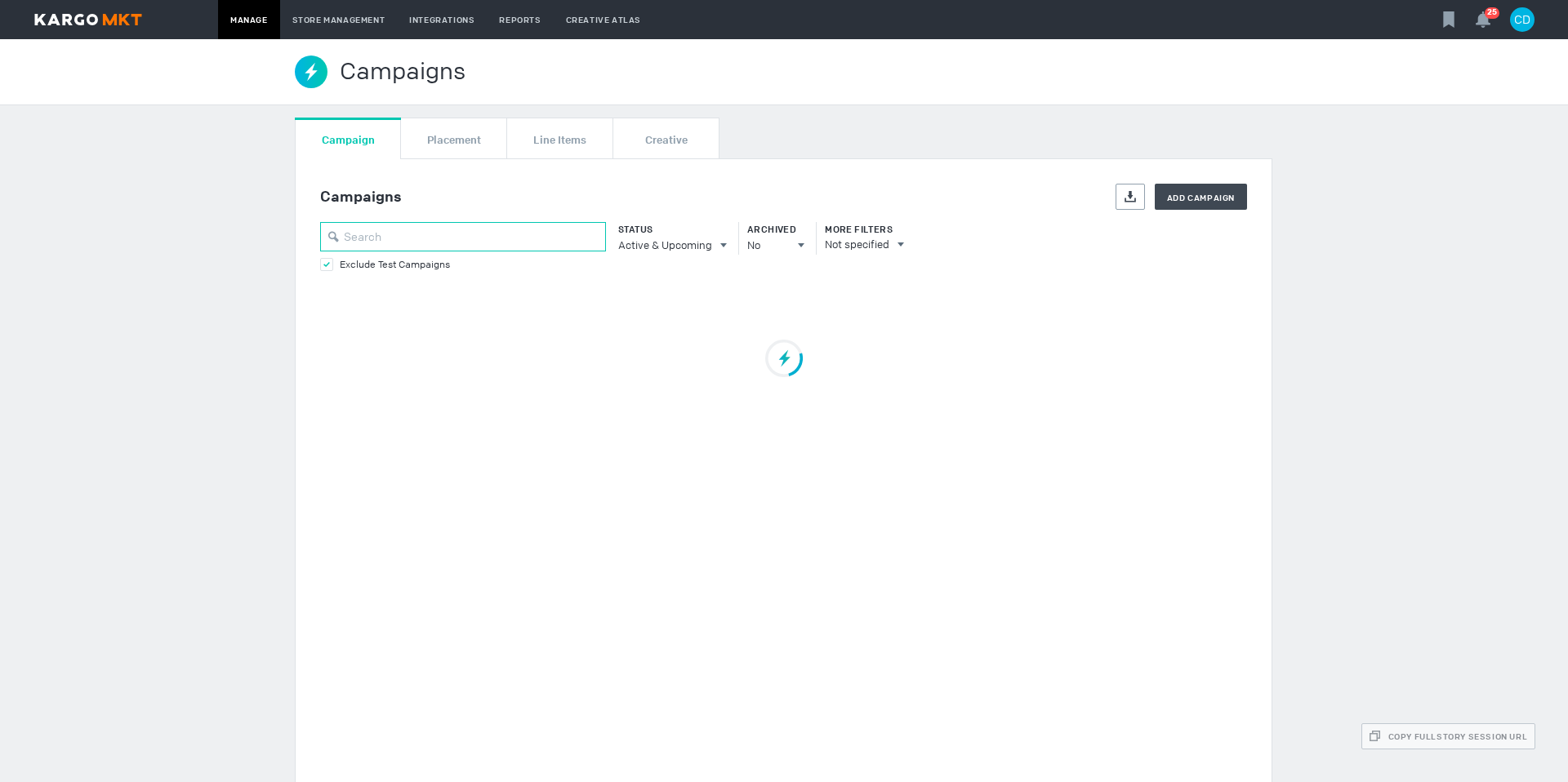click at bounding box center [463, 237] 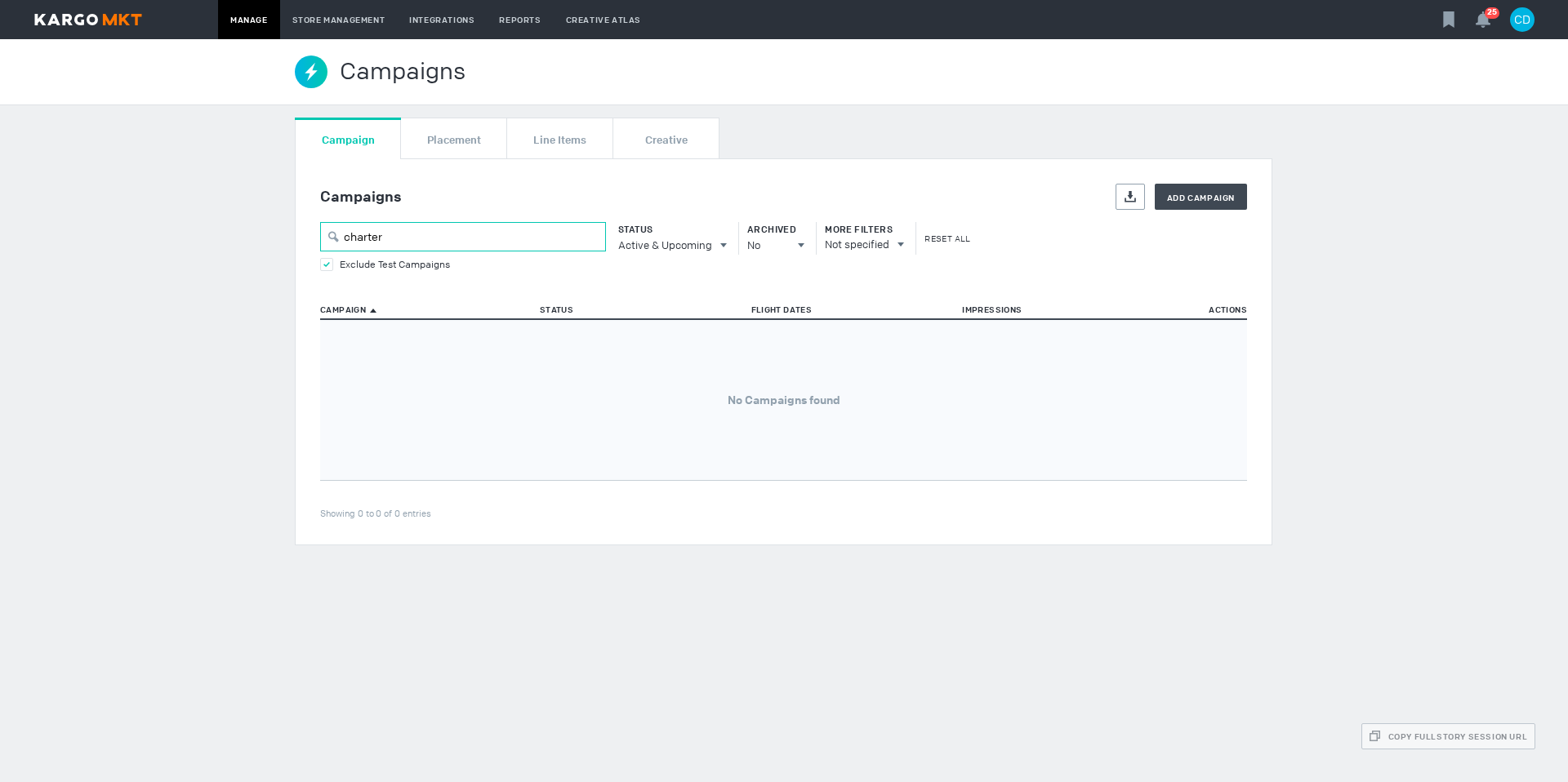 click on "charter" at bounding box center (463, 237) 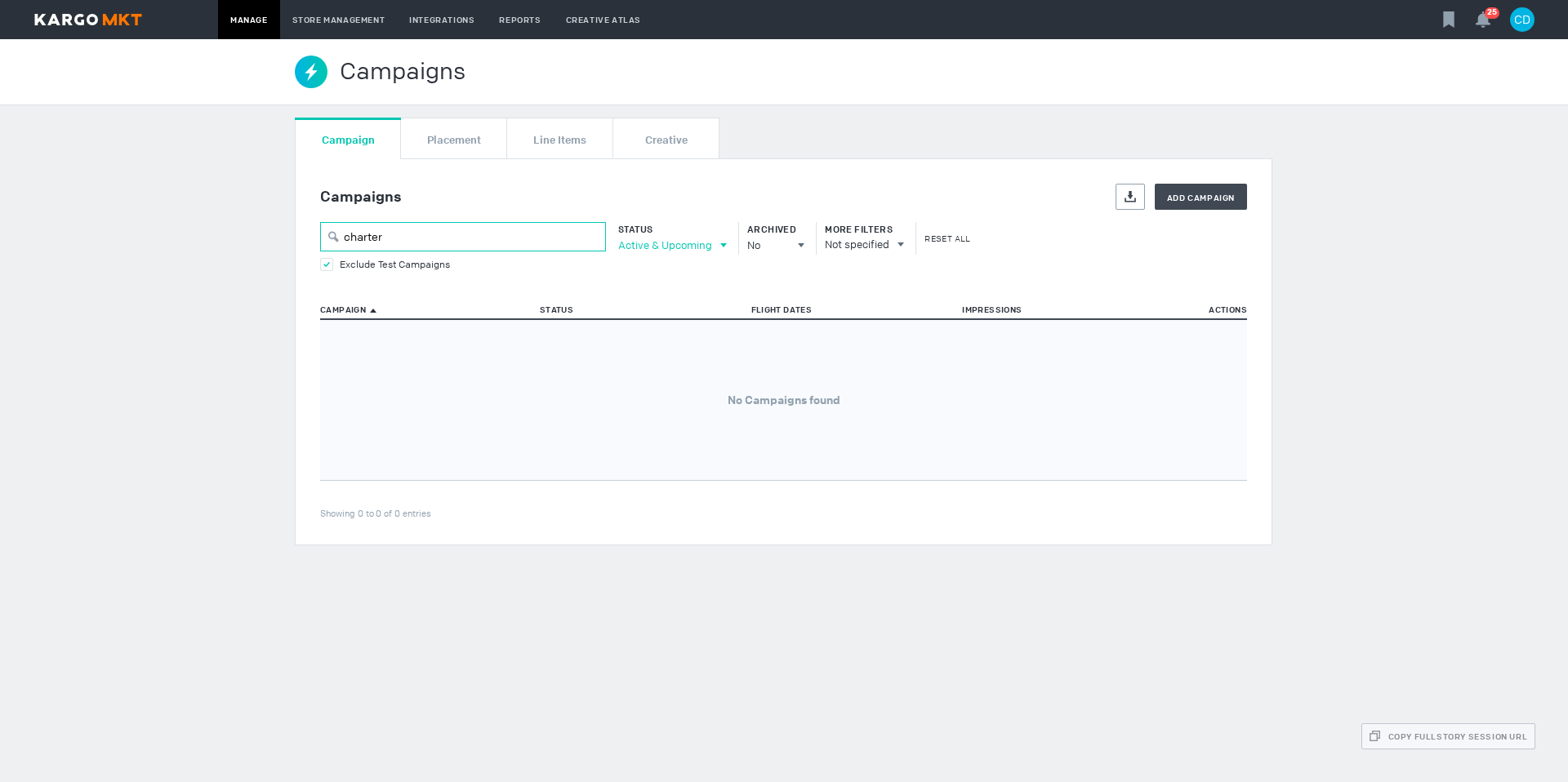 type on "charter" 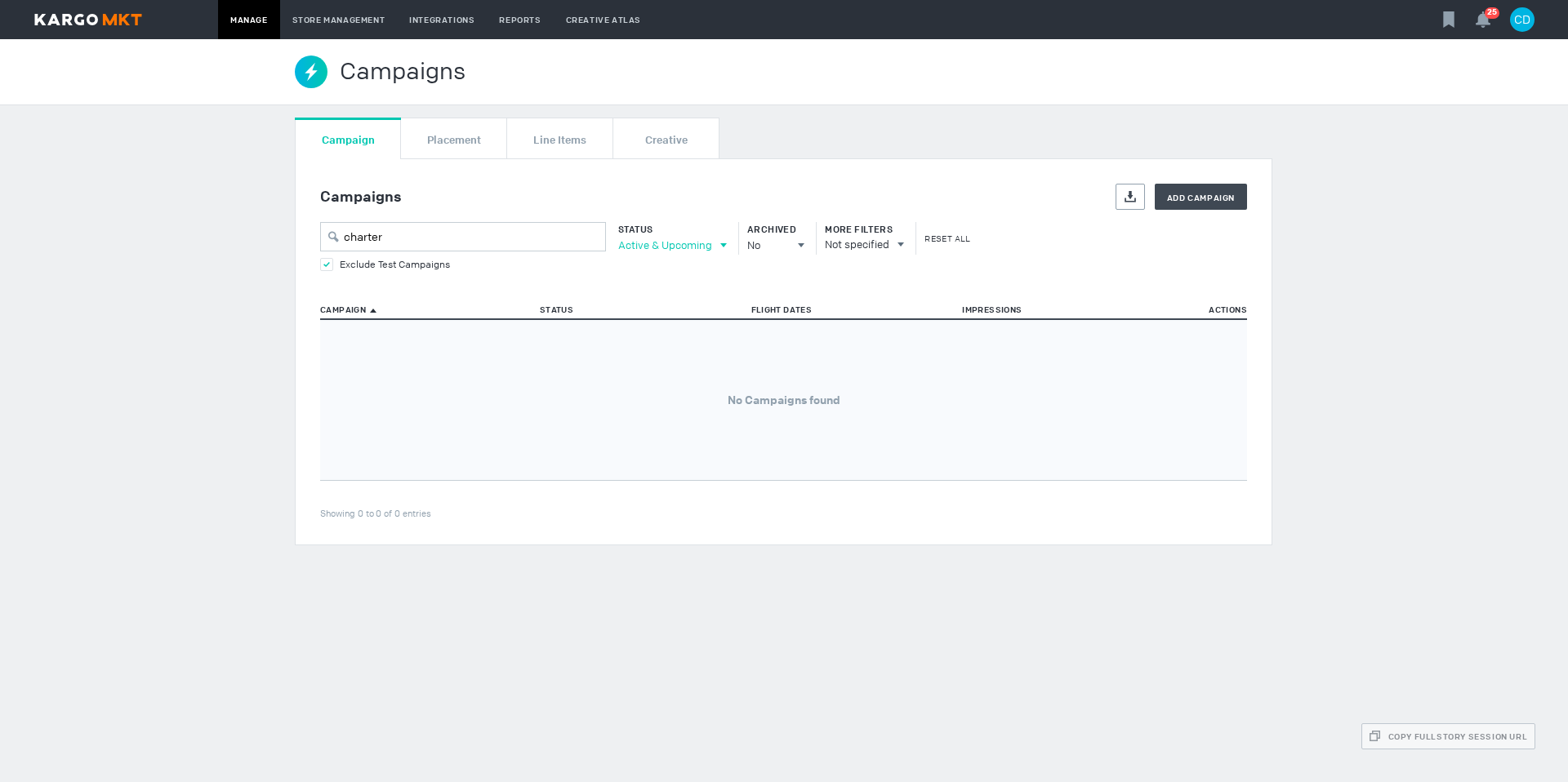 drag, startPoint x: 627, startPoint y: 249, endPoint x: 601, endPoint y: 258, distance: 27.51363 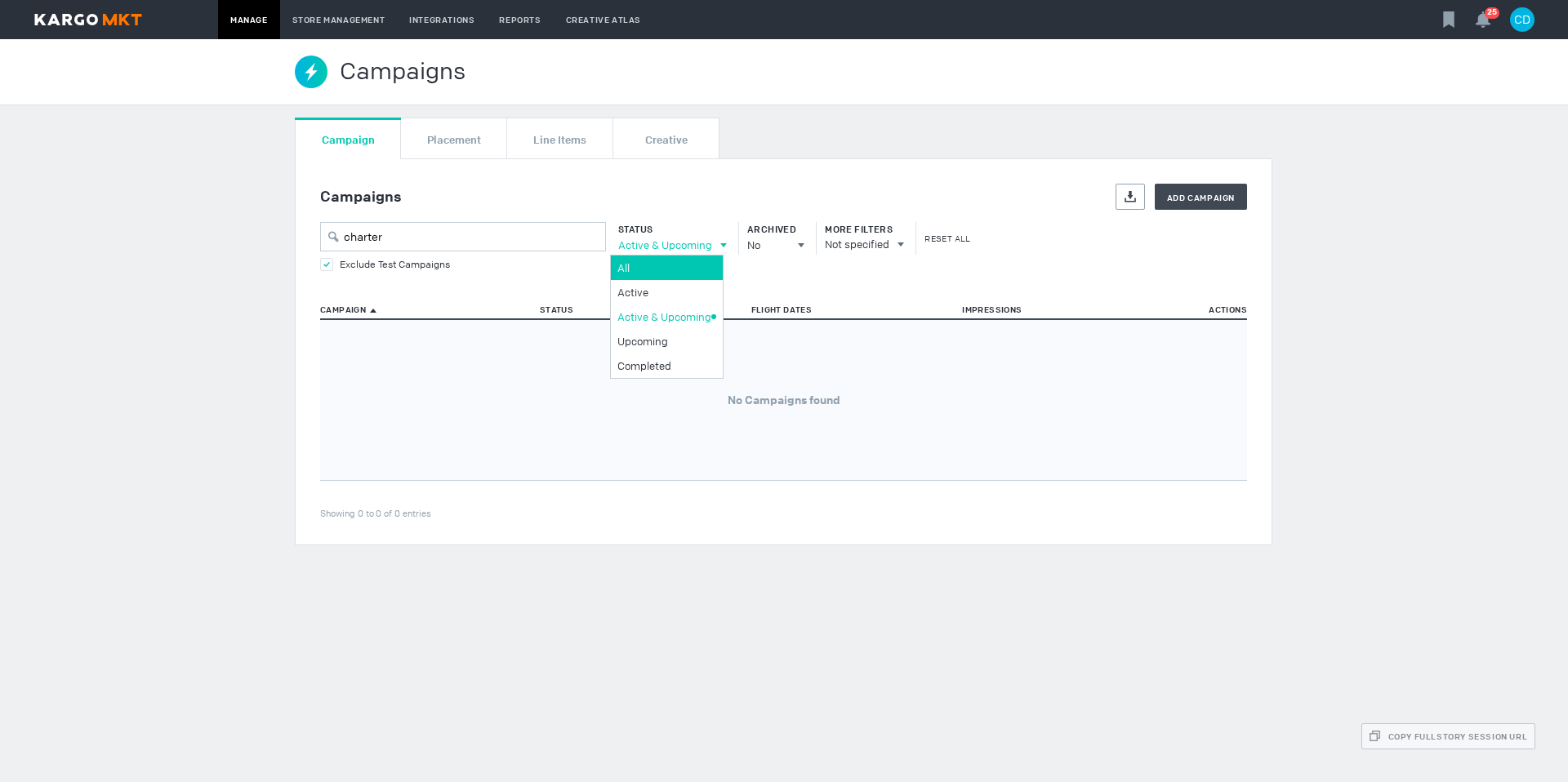 click on "All" at bounding box center (664, 268) 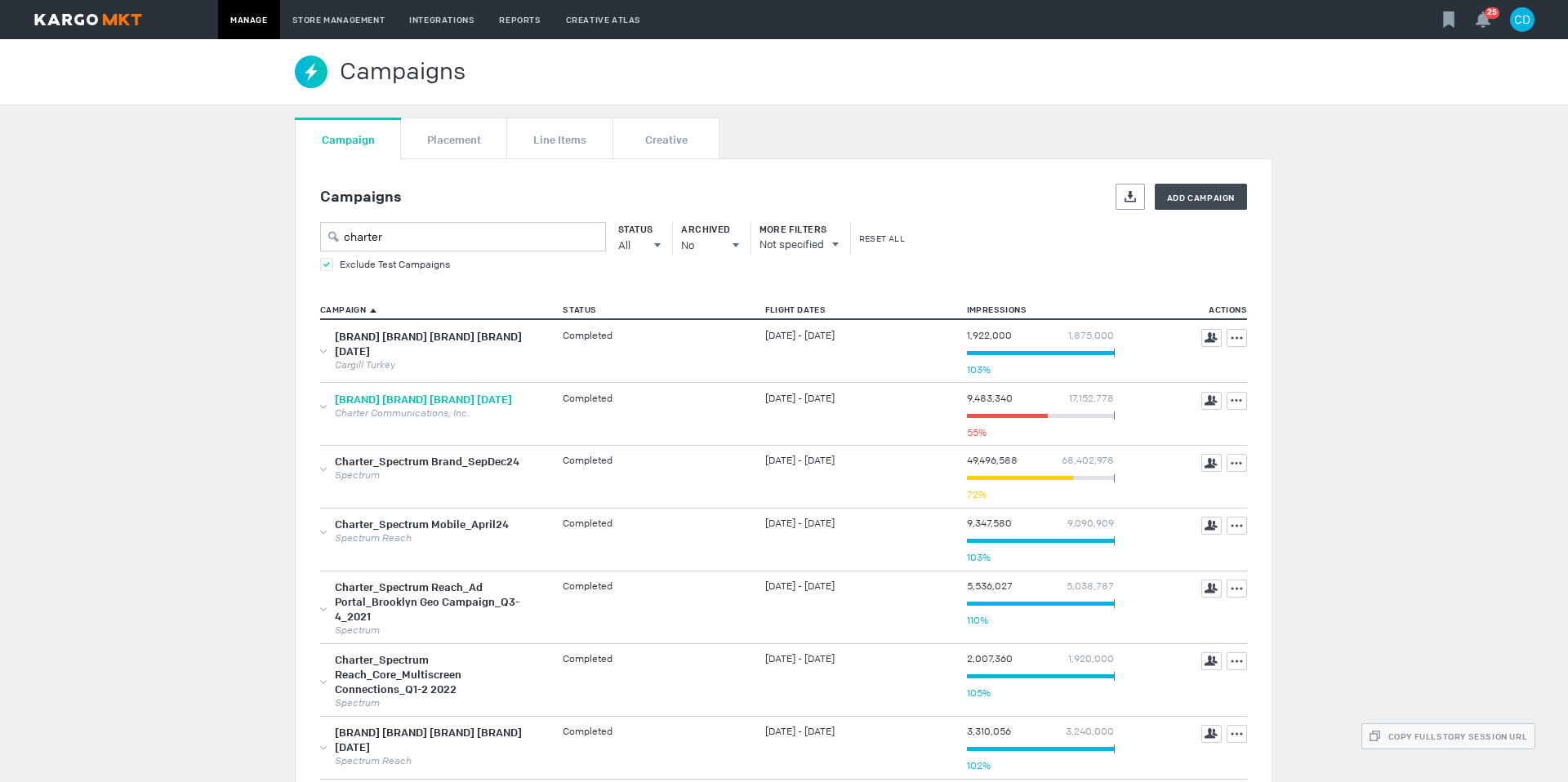 click on "Charter Spectrum_Q22025_Spring Campaign" at bounding box center (423, 399) 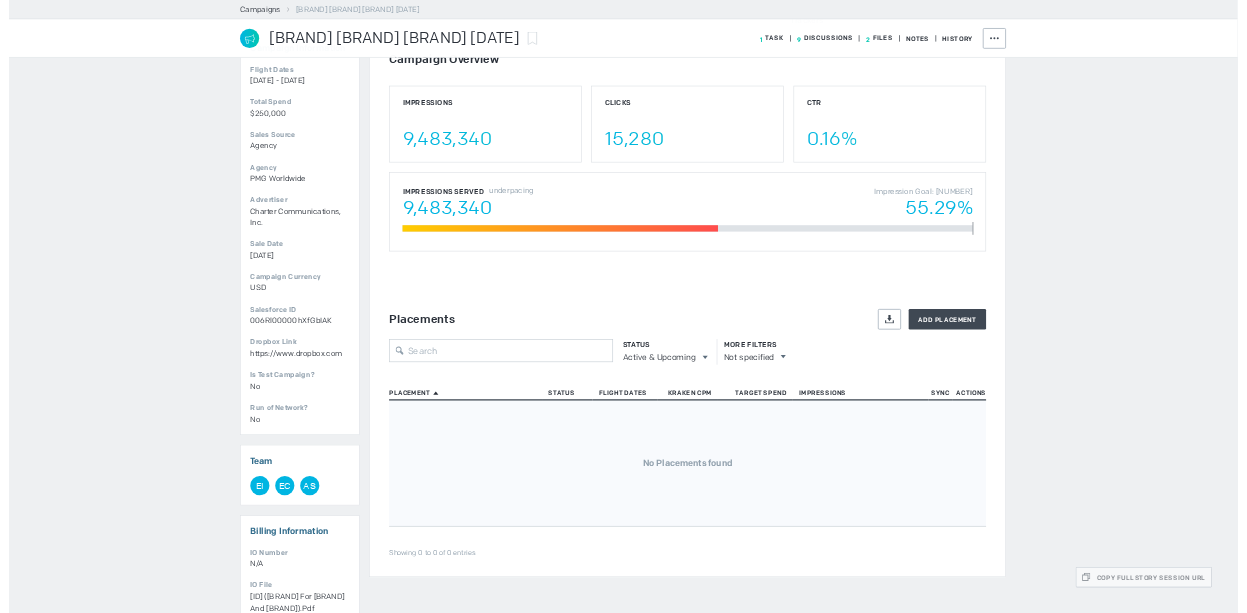 scroll, scrollTop: 287, scrollLeft: 0, axis: vertical 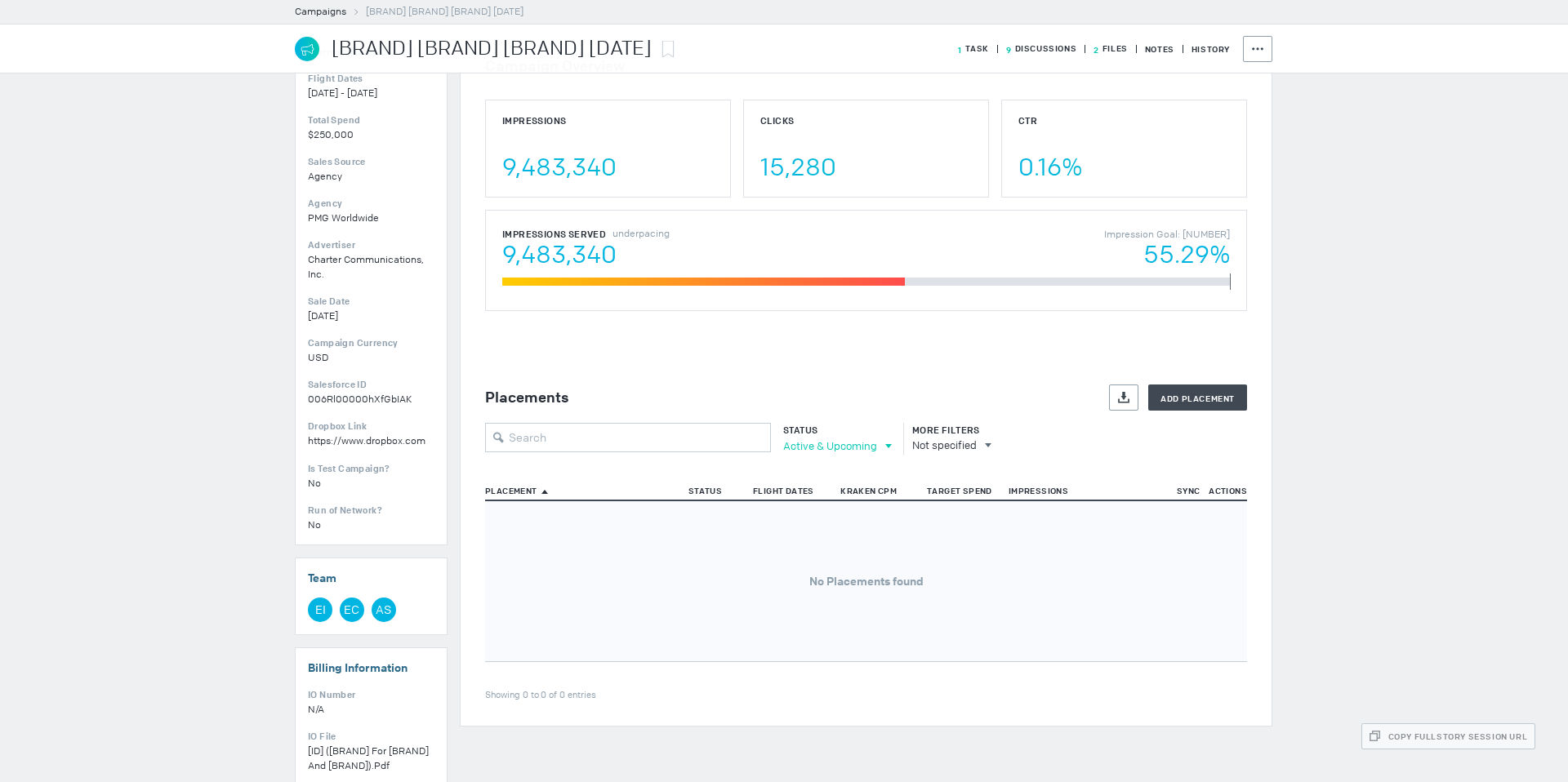 click on "Active & Upcoming" at bounding box center [830, 446] 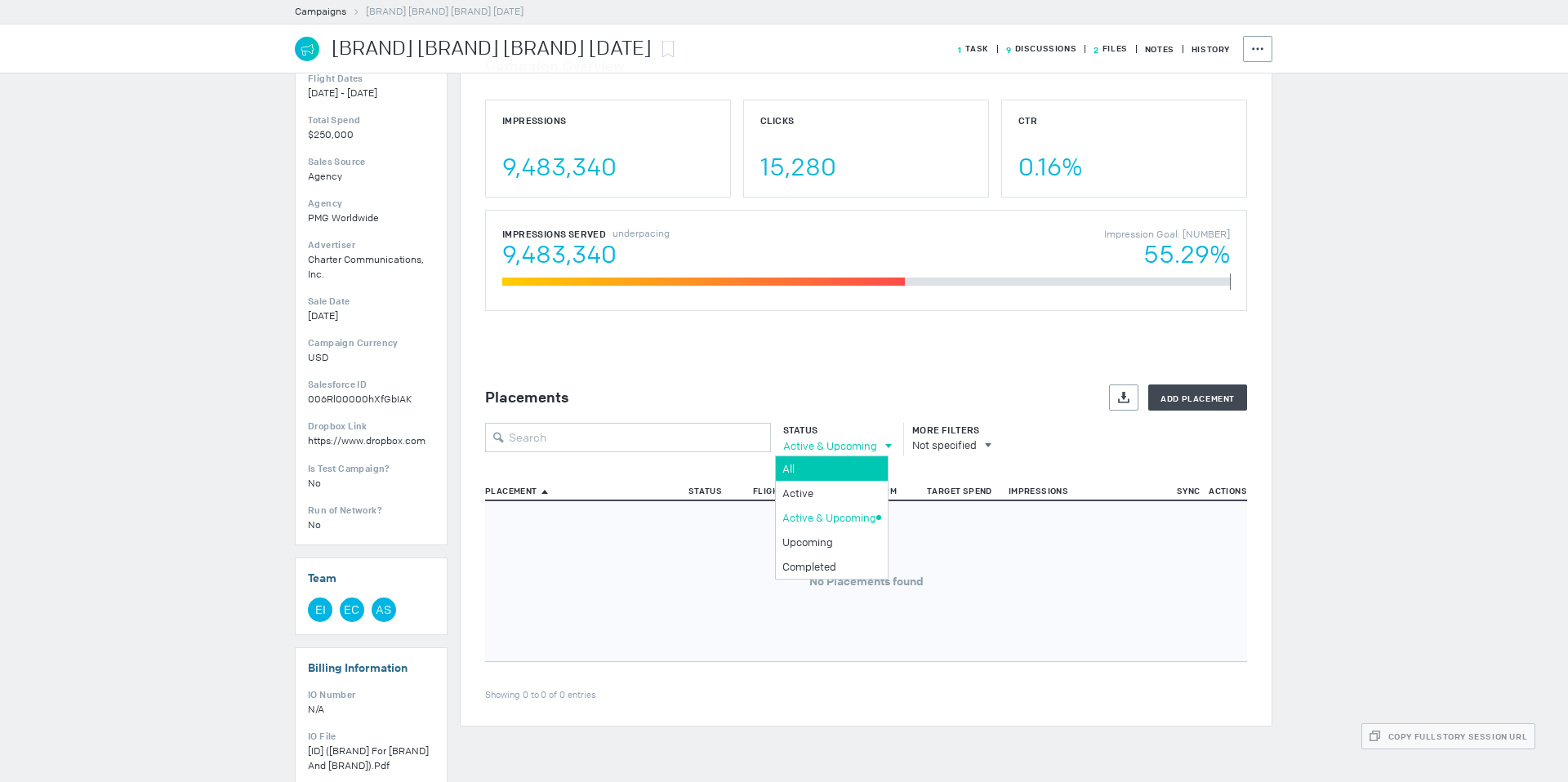 click on "All" at bounding box center [829, 469] 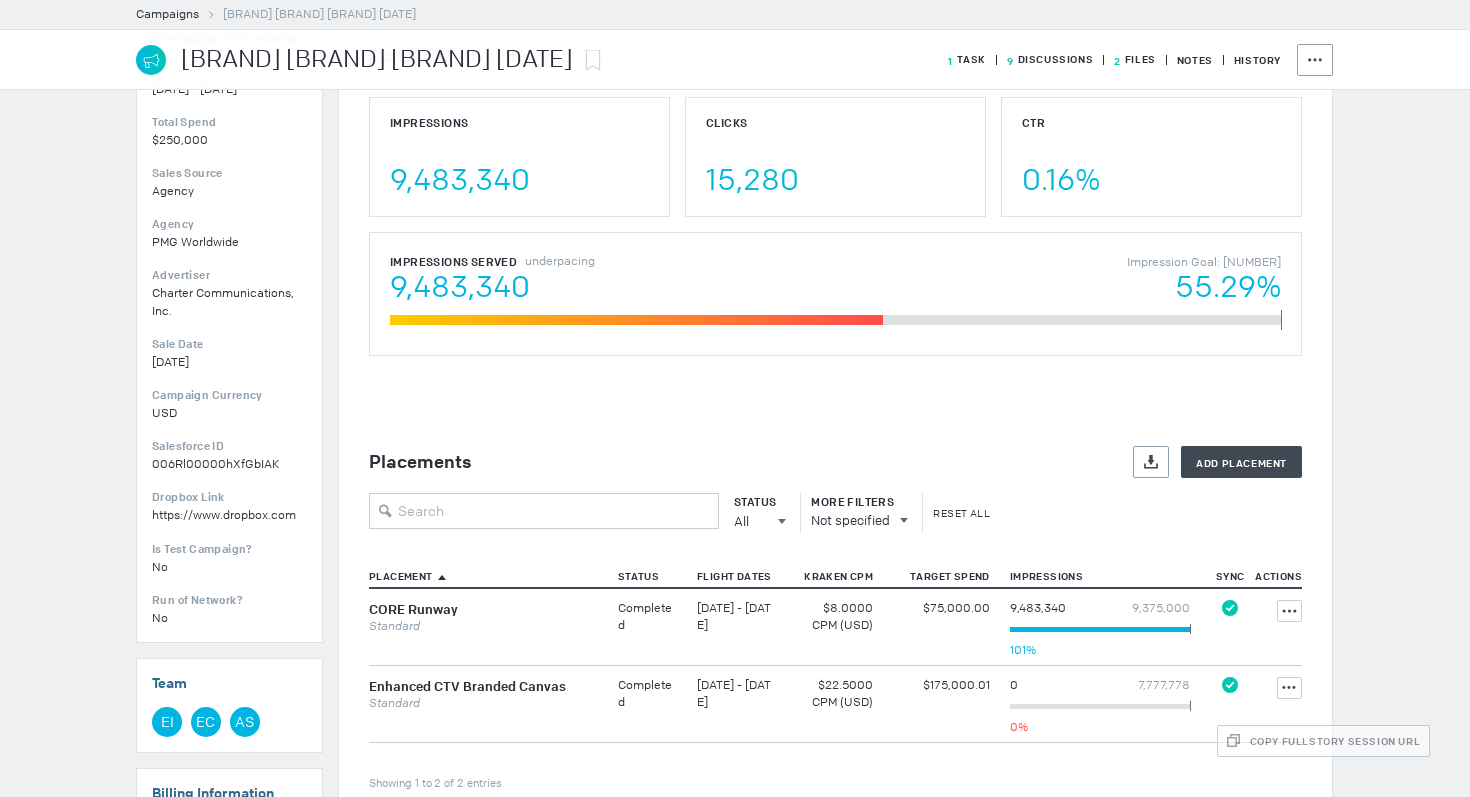 scroll, scrollTop: 0, scrollLeft: 0, axis: both 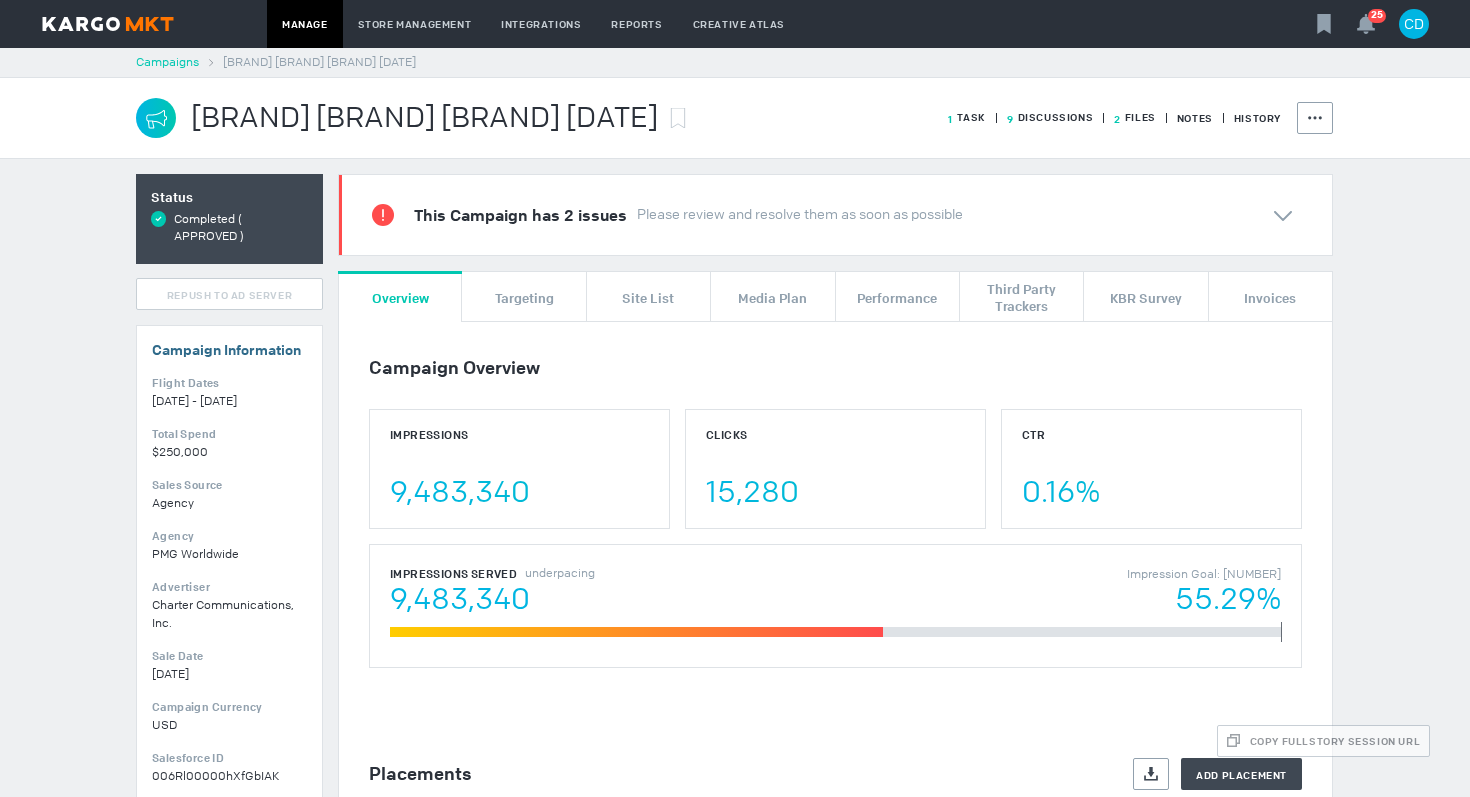 click on "Campaigns" at bounding box center [167, 62] 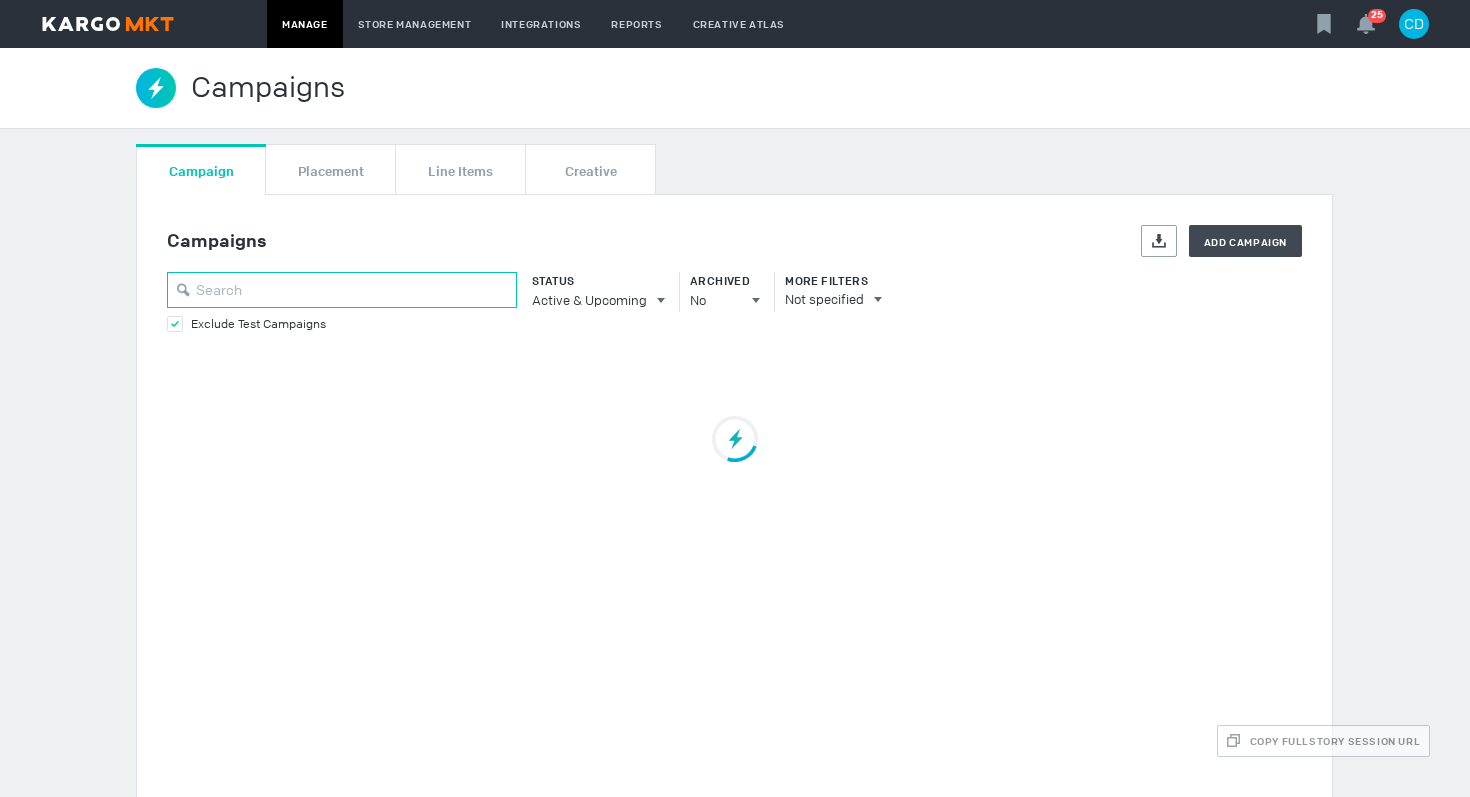 click at bounding box center (342, 290) 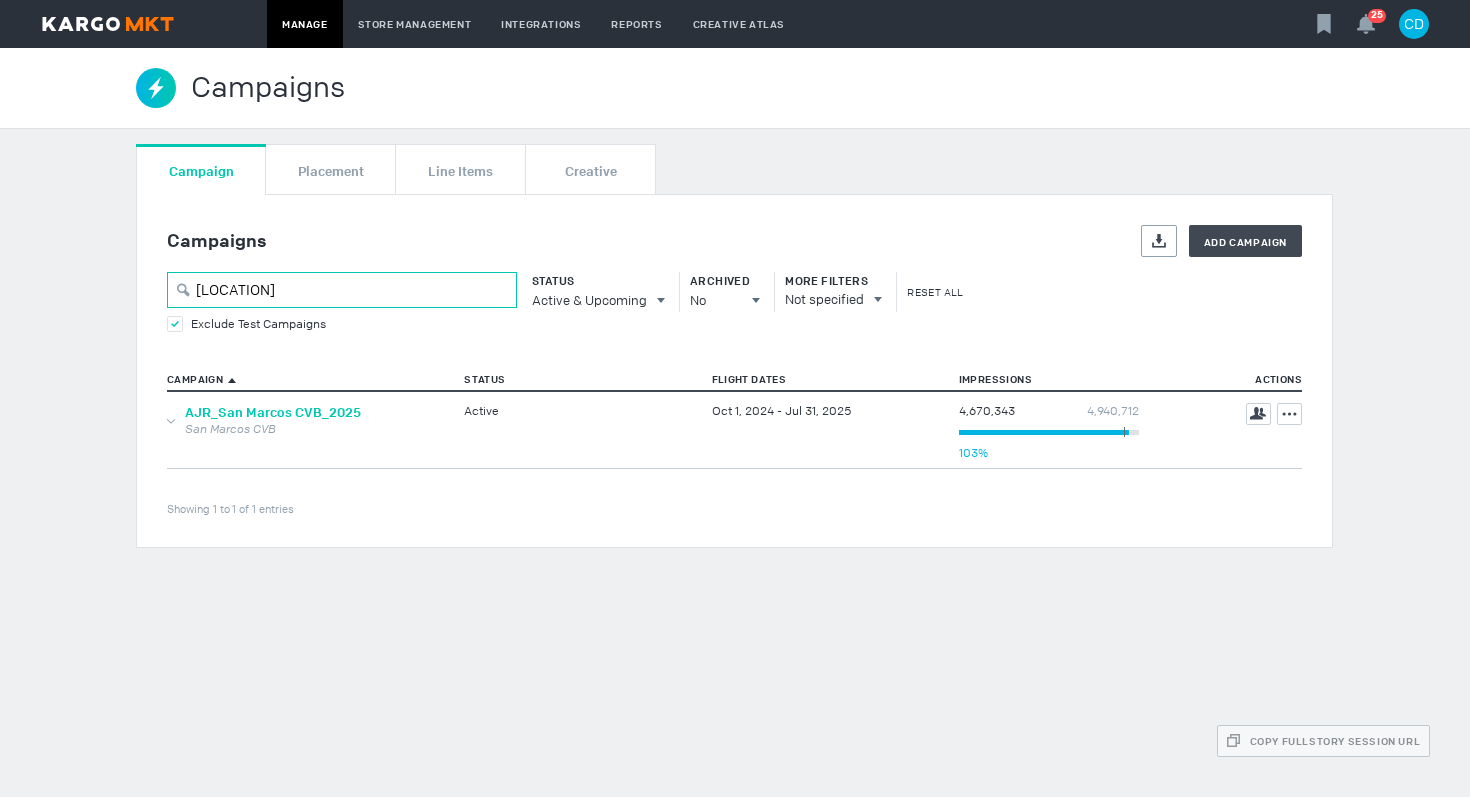 type on "san marcos" 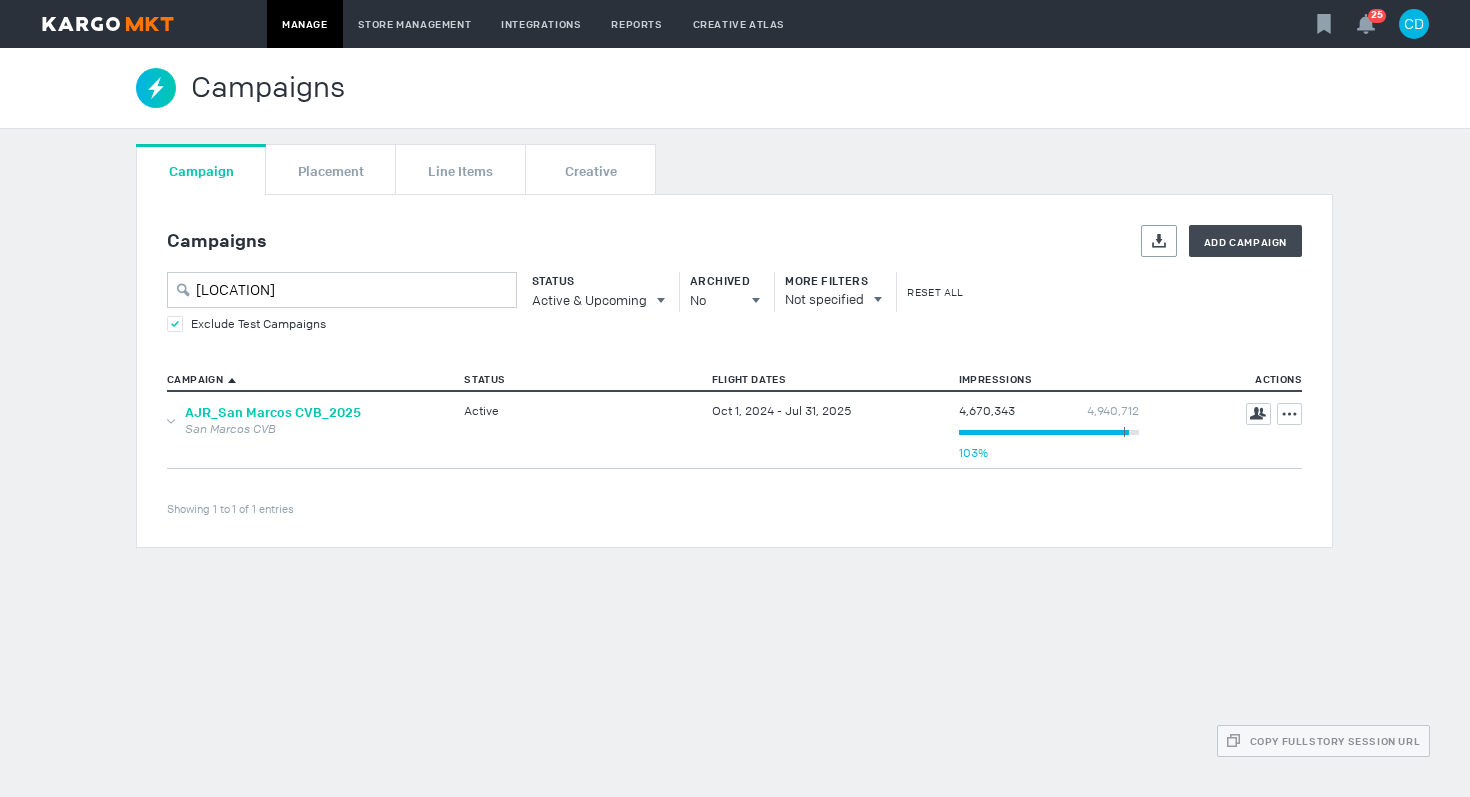 click on "AJR_San Marcos CVB_2025" at bounding box center [273, 412] 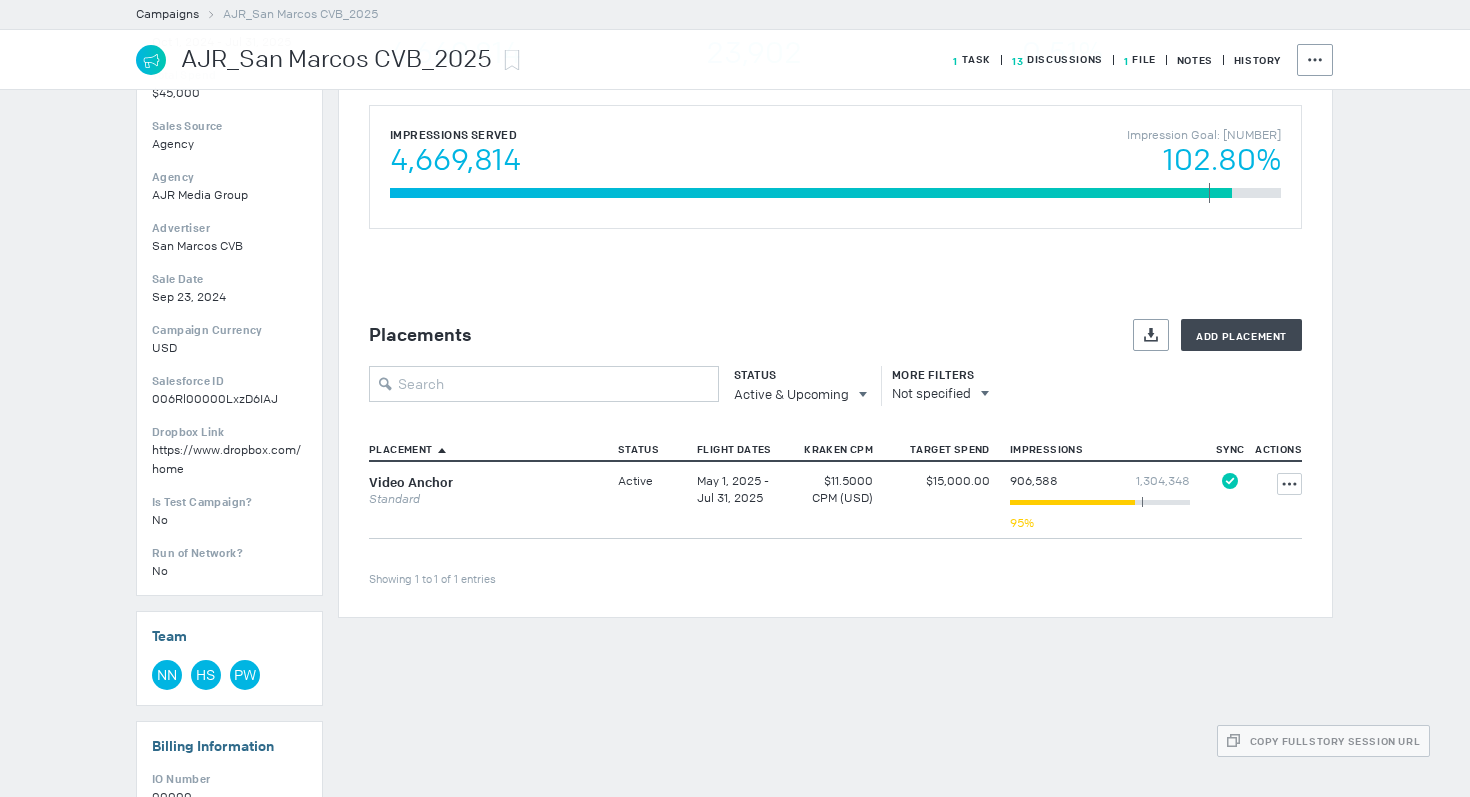 scroll, scrollTop: 343, scrollLeft: 0, axis: vertical 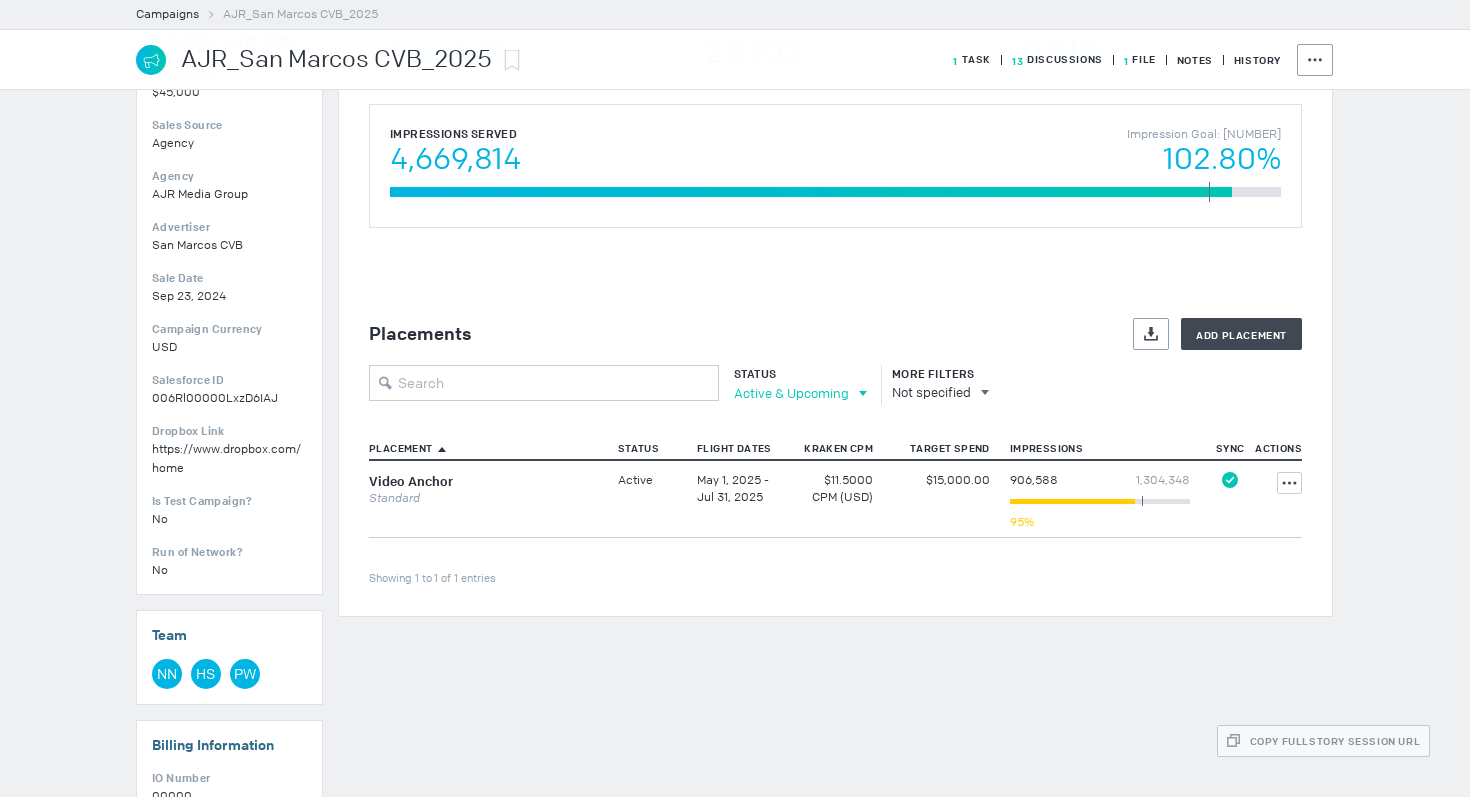 click on "Active & Upcoming" at bounding box center [791, 393] 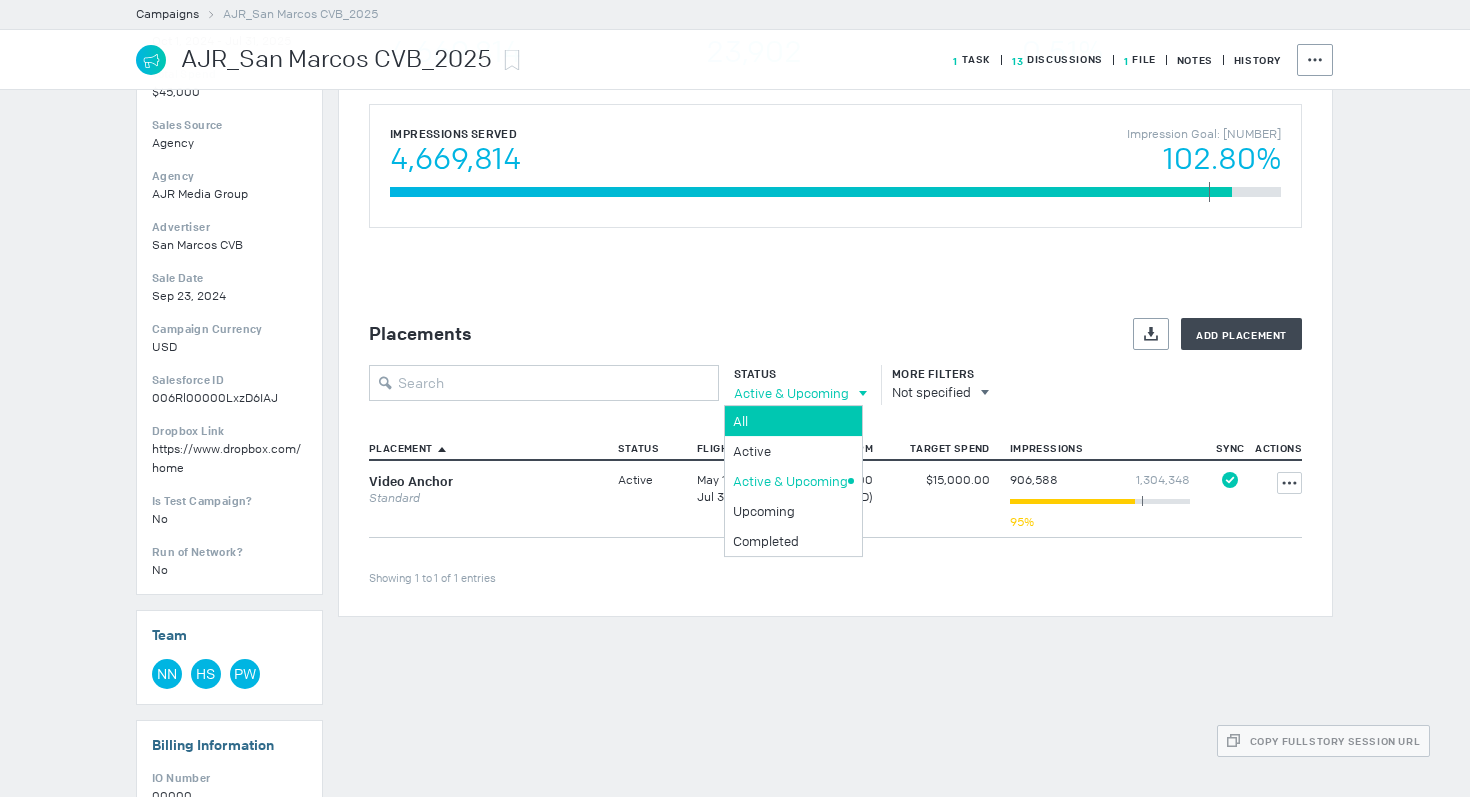 click on "All" at bounding box center (790, 421) 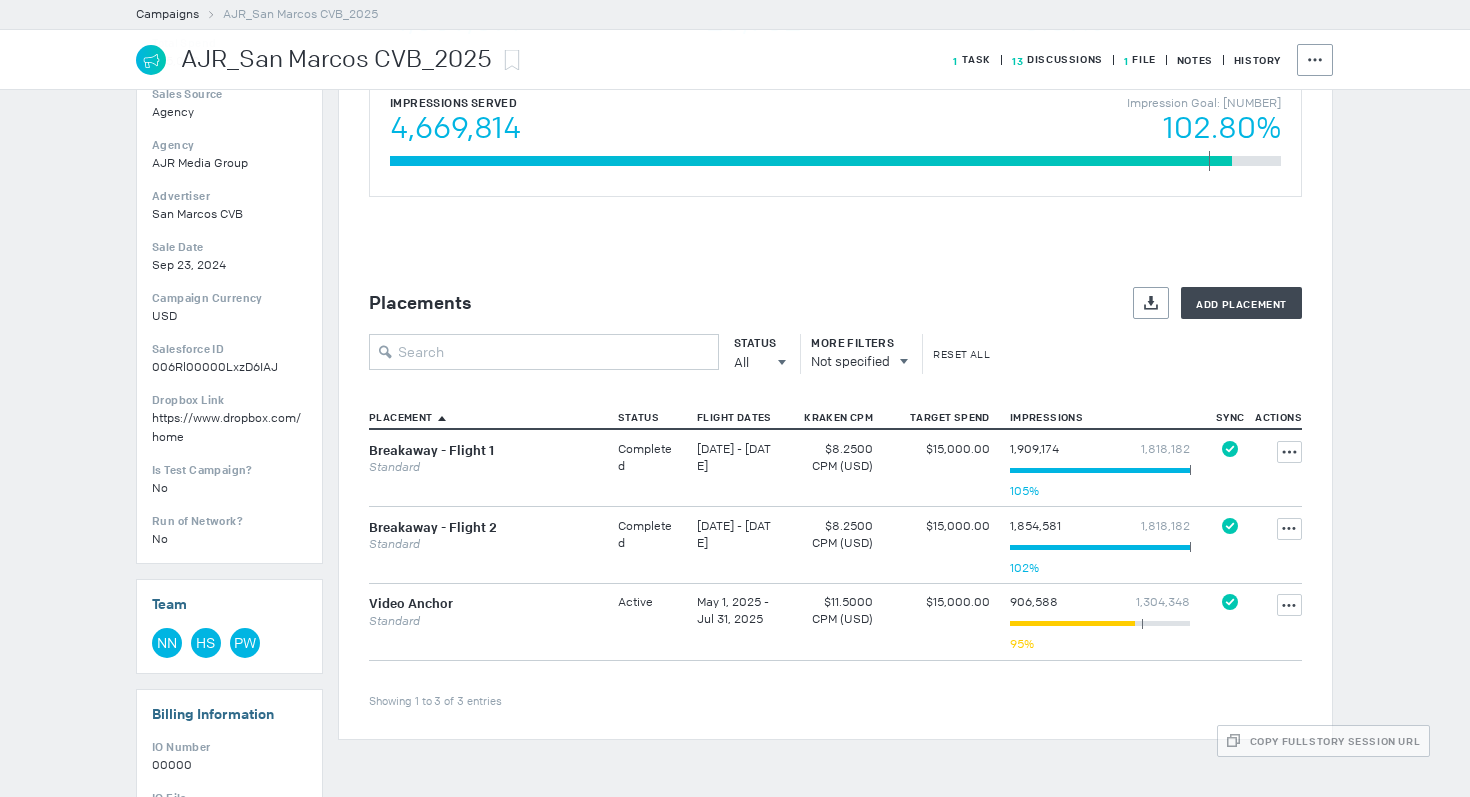 scroll, scrollTop: 382, scrollLeft: 0, axis: vertical 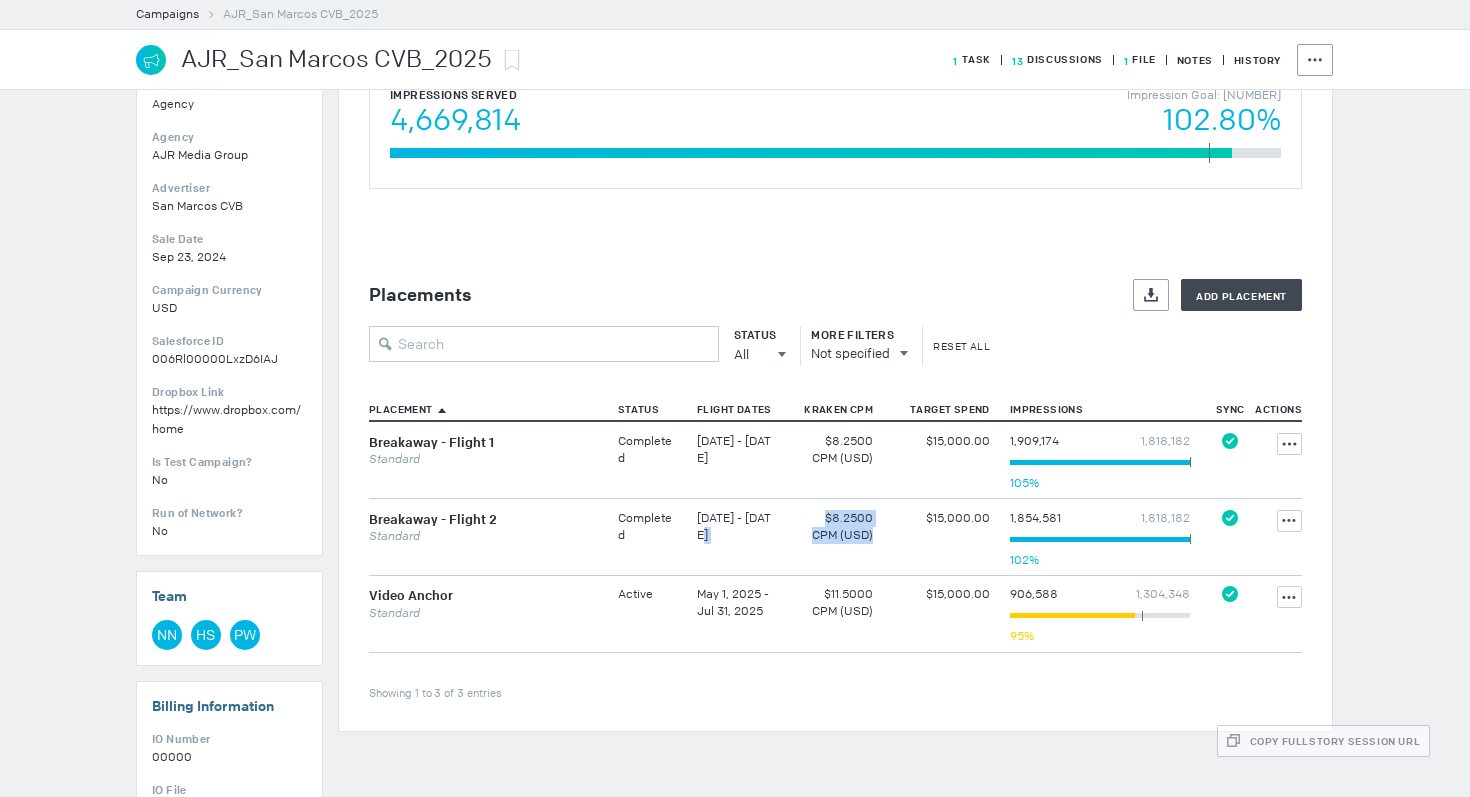 drag, startPoint x: 693, startPoint y: 535, endPoint x: 806, endPoint y: 548, distance: 113.74533 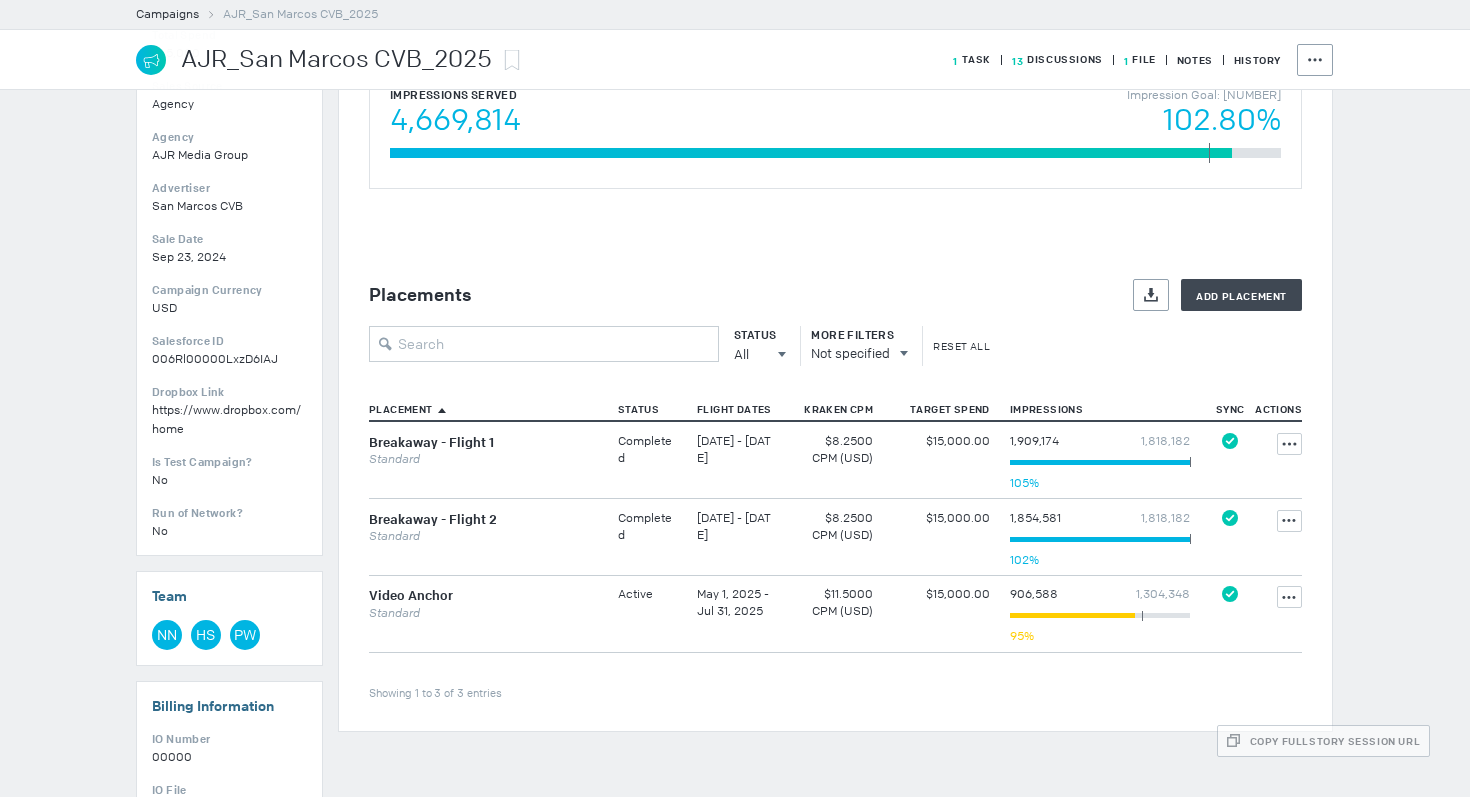 click on "Mar 1, 2025 - May 31, 2025" at bounding box center (737, 459) 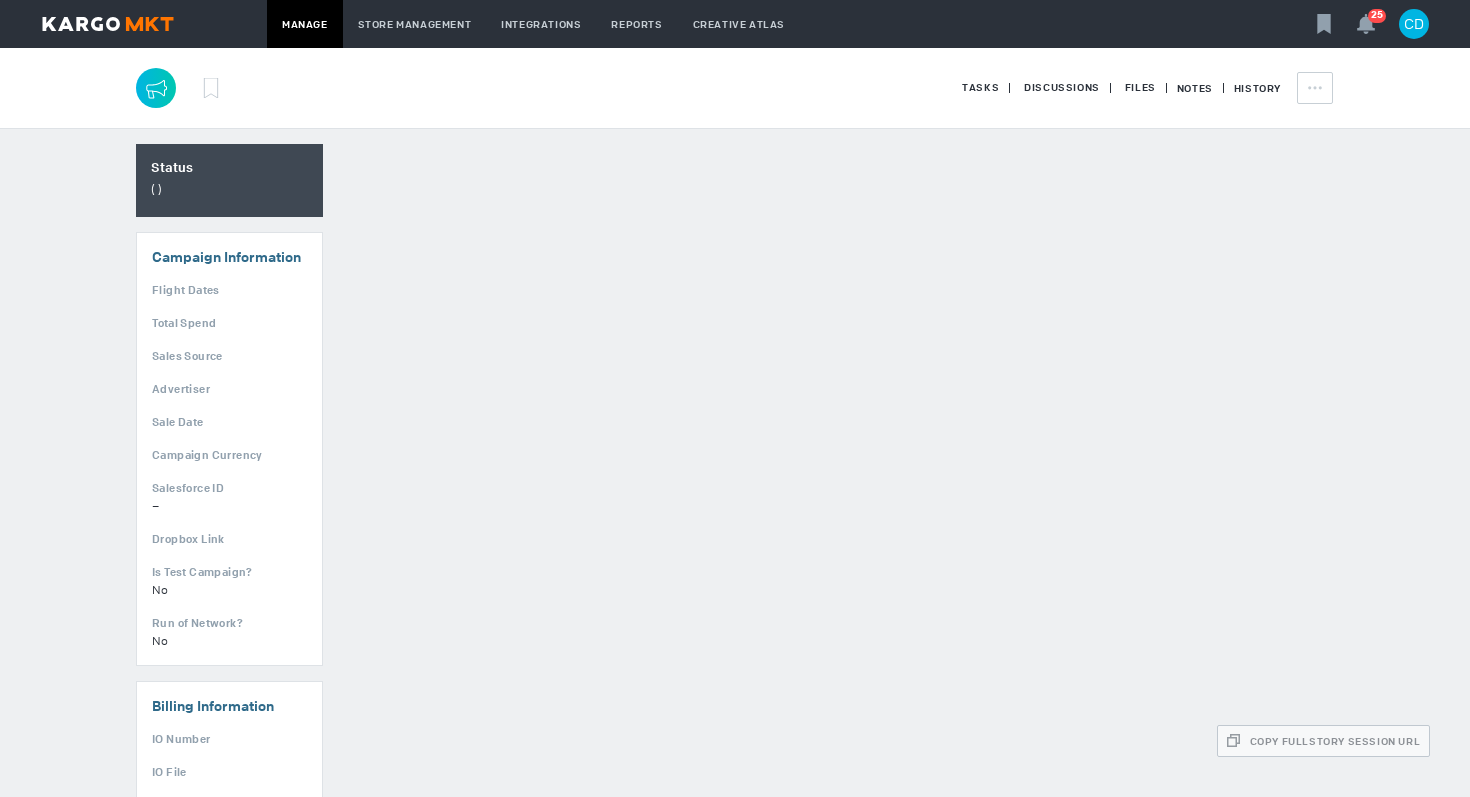 scroll, scrollTop: 0, scrollLeft: 0, axis: both 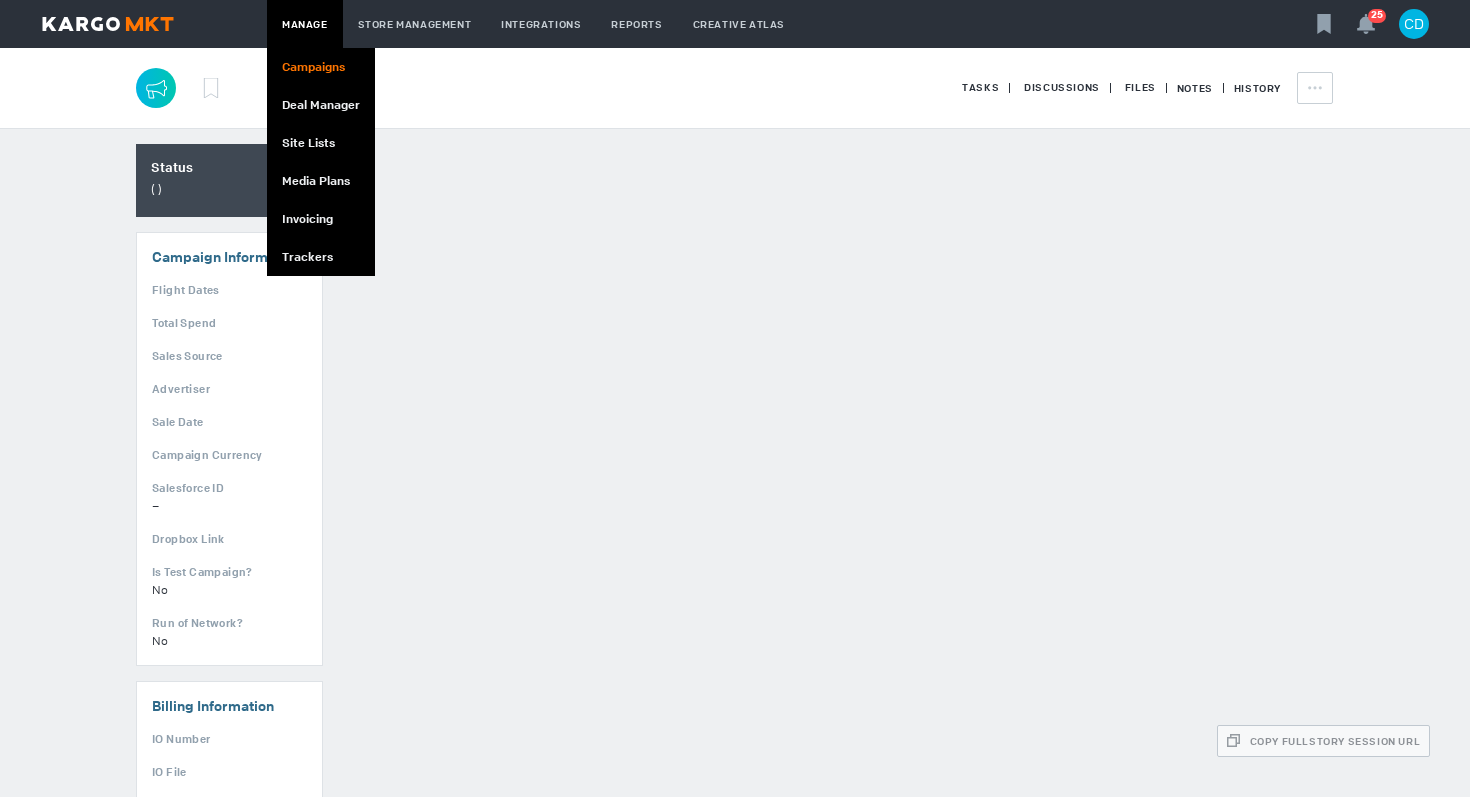 click on "Campaigns" at bounding box center (321, 67) 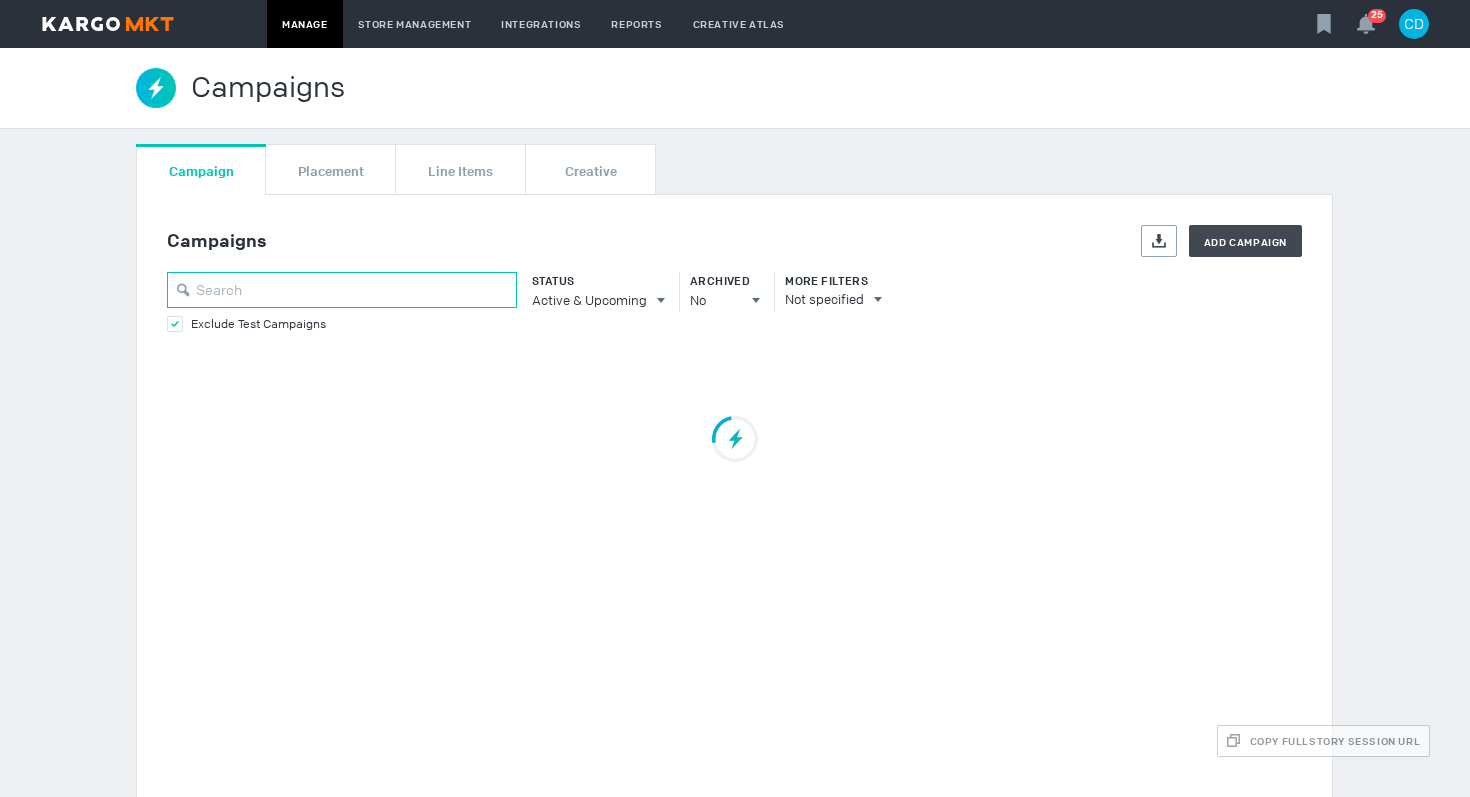click at bounding box center (342, 290) 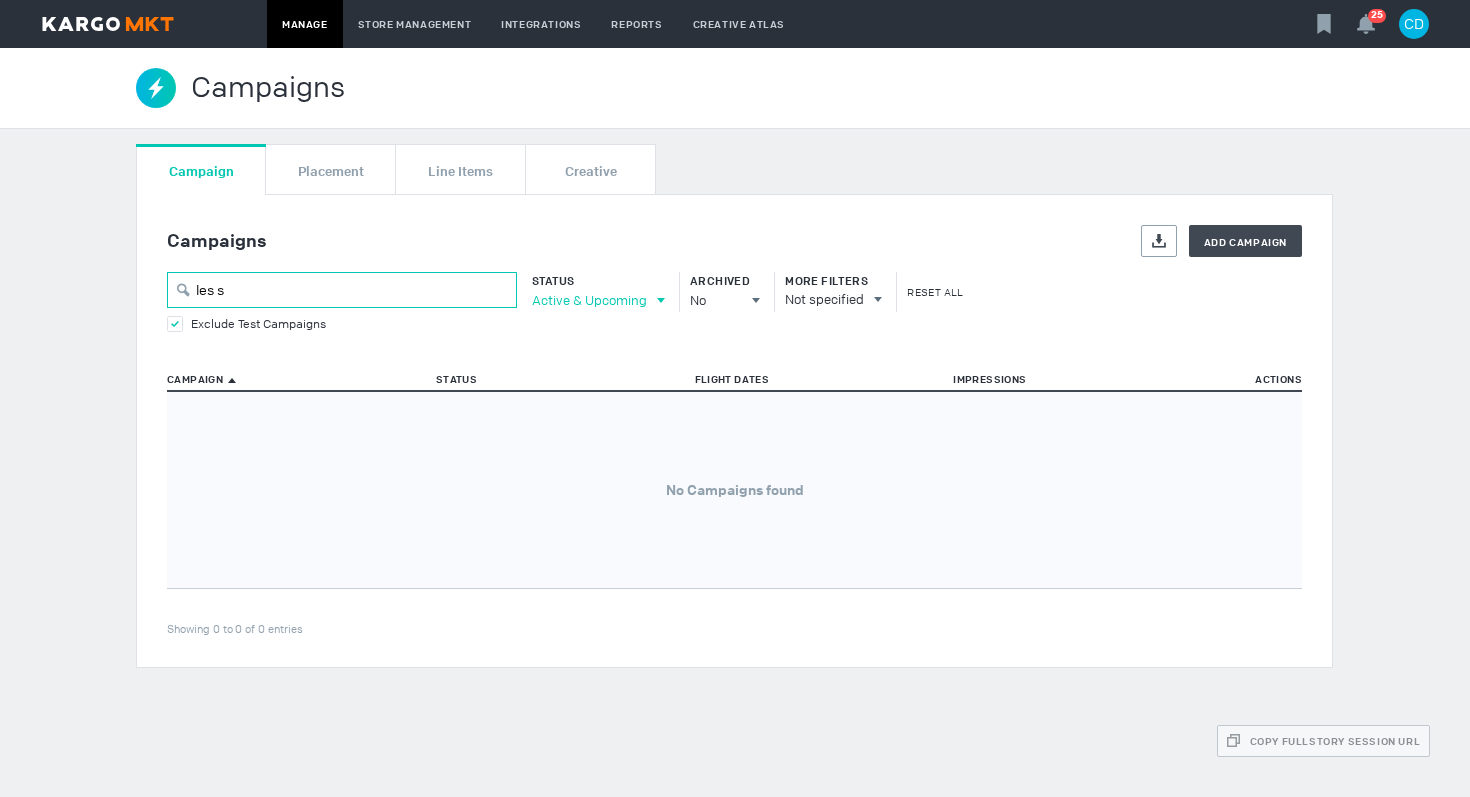 type on "les s" 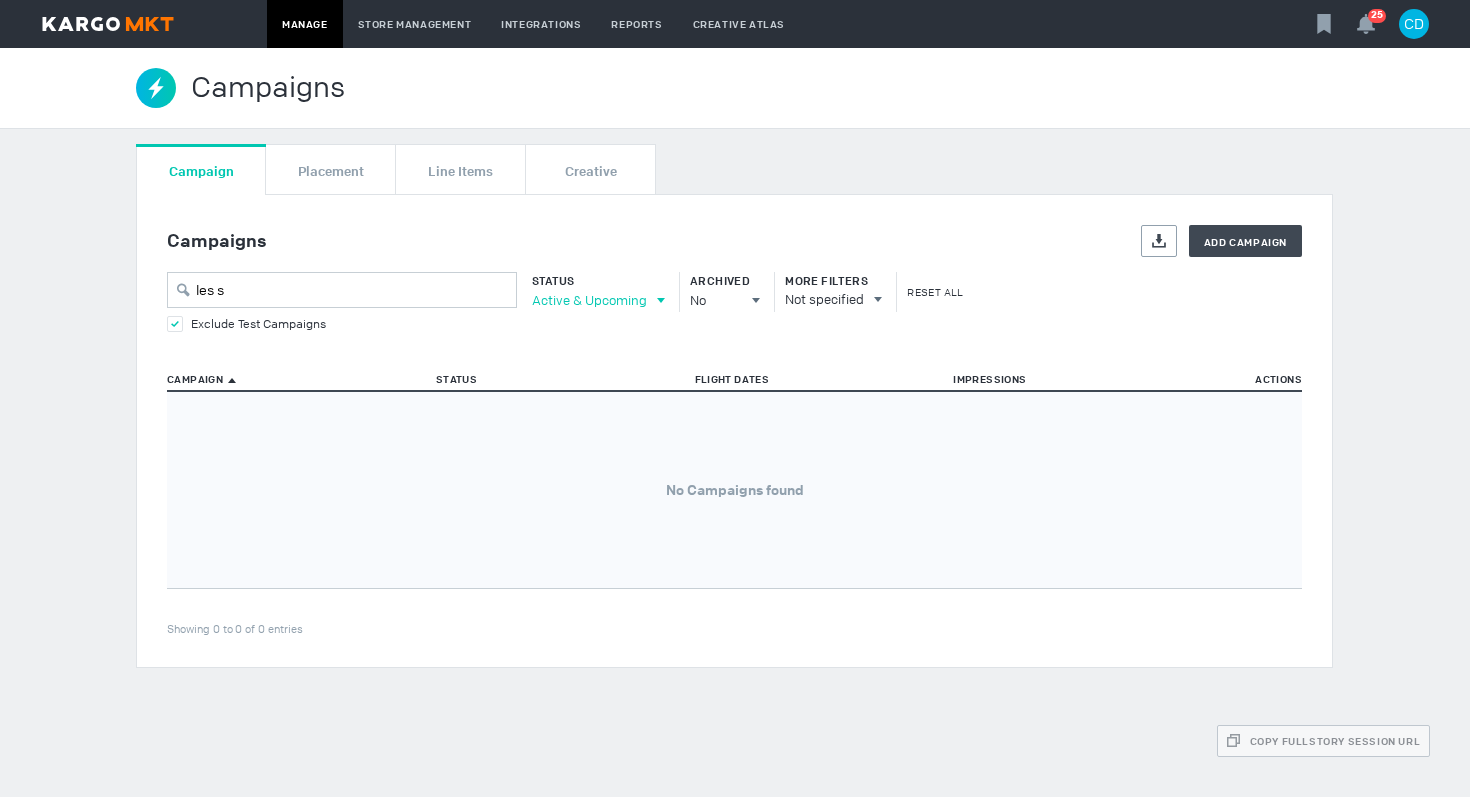 click on "Active & Upcoming" at bounding box center [589, 300] 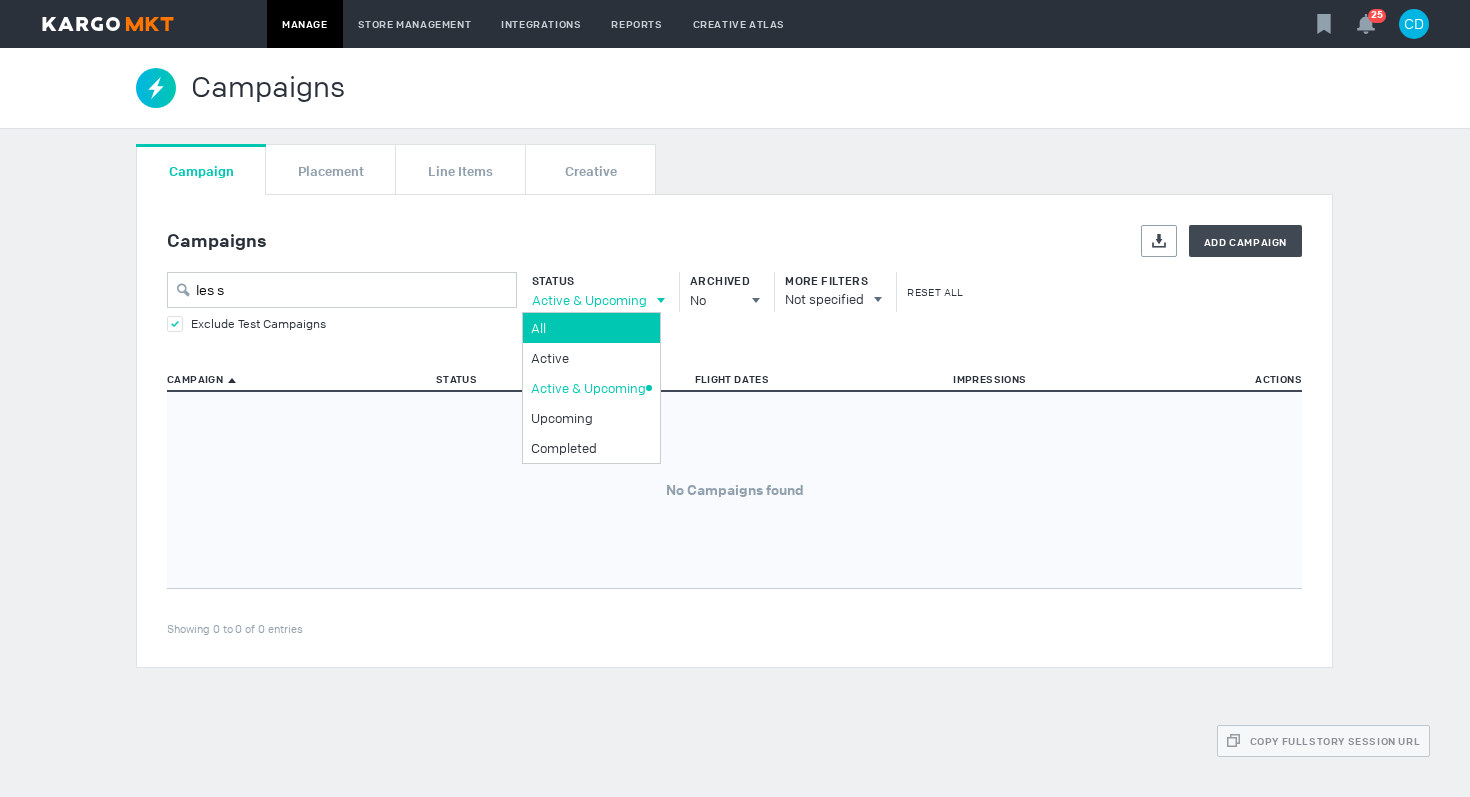click on "All" at bounding box center [588, 328] 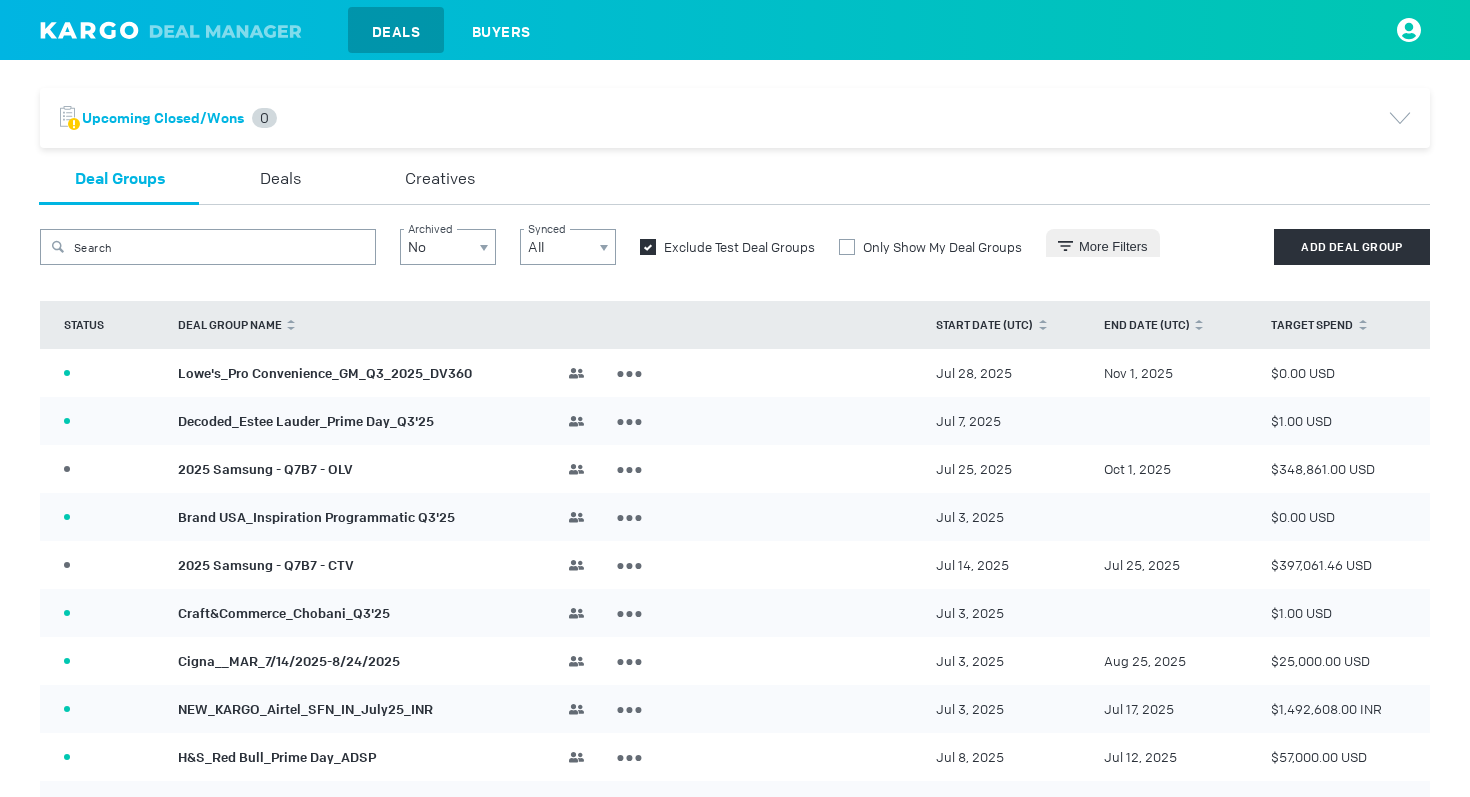 scroll, scrollTop: 0, scrollLeft: 0, axis: both 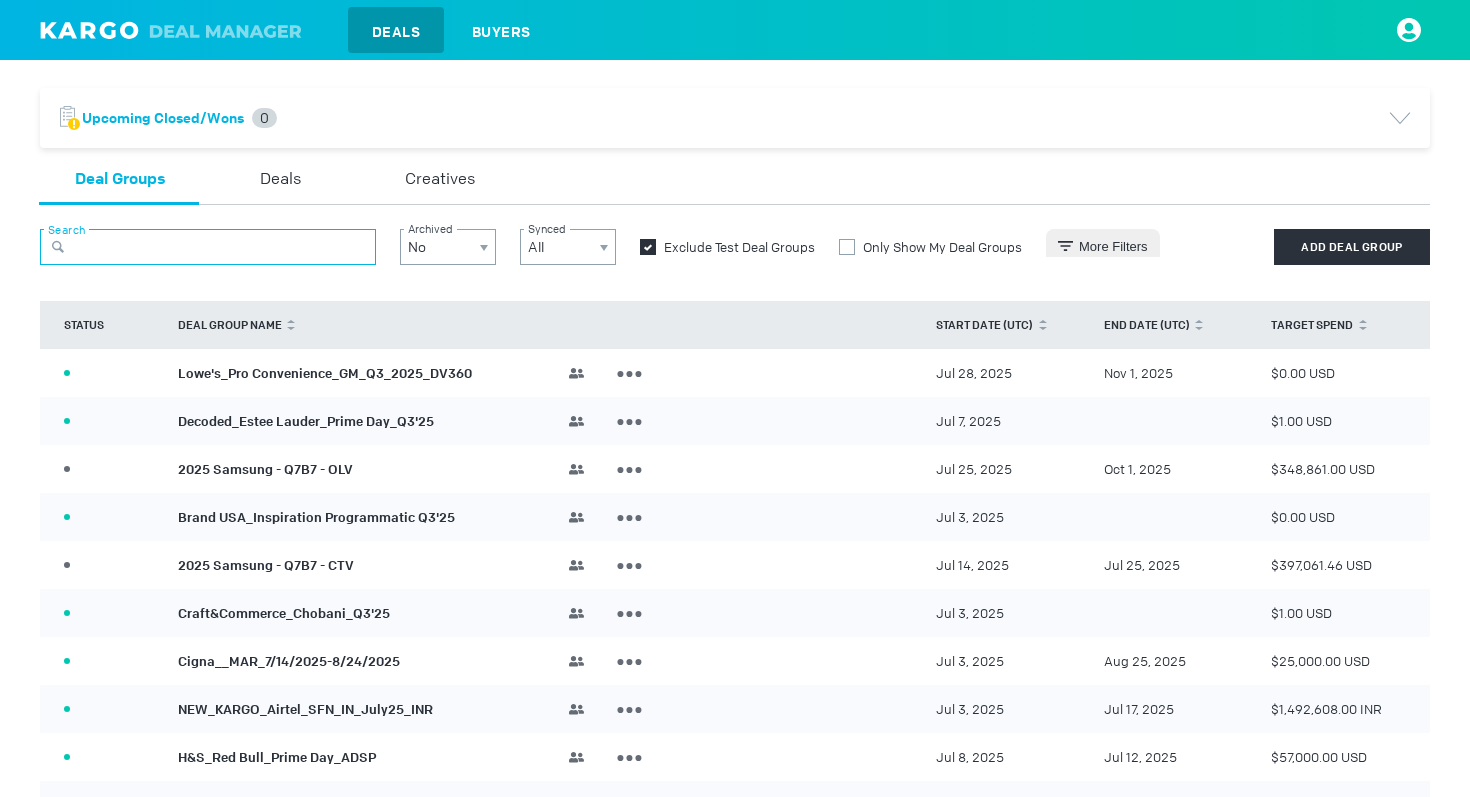 click at bounding box center [208, 247] 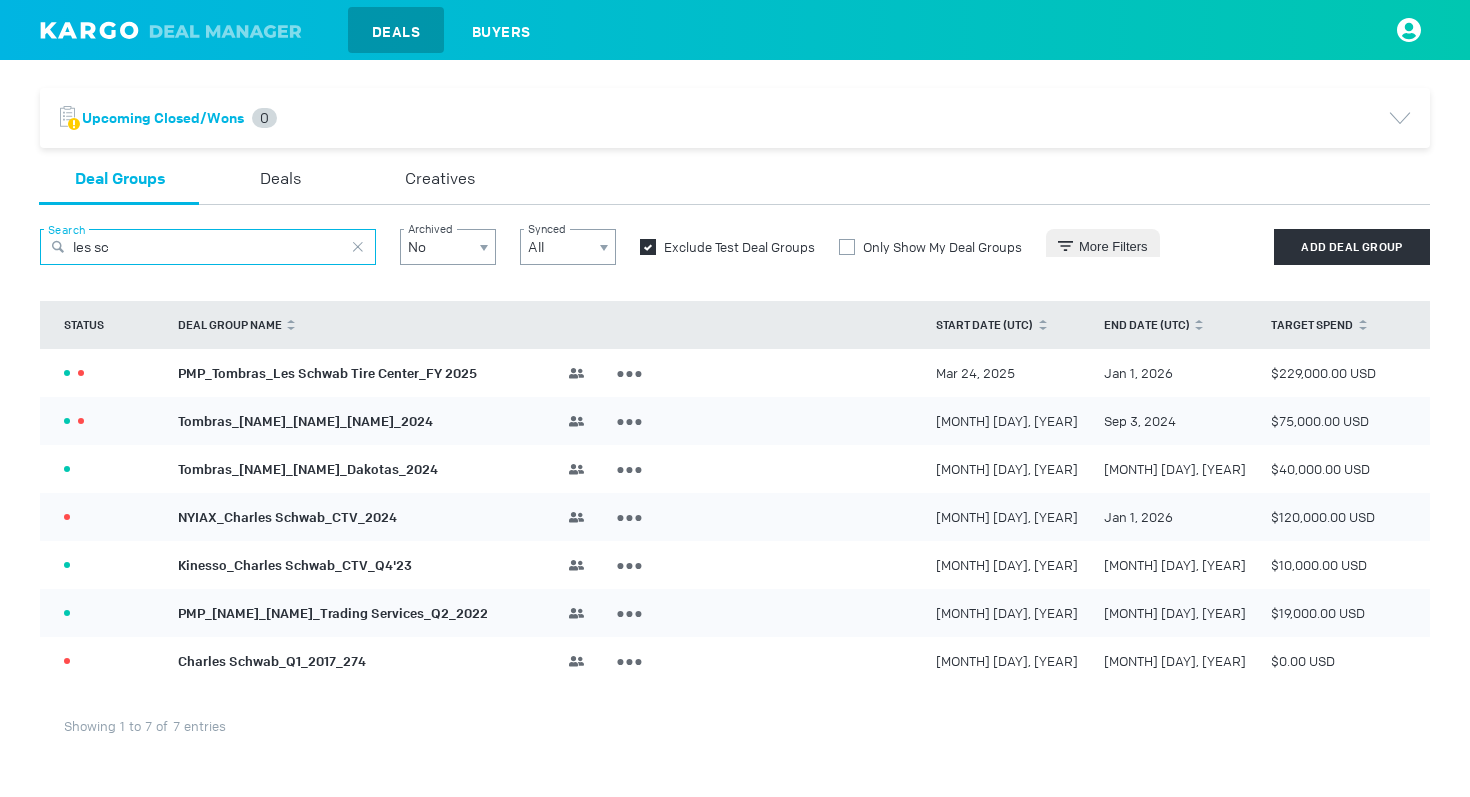 type on "les sc" 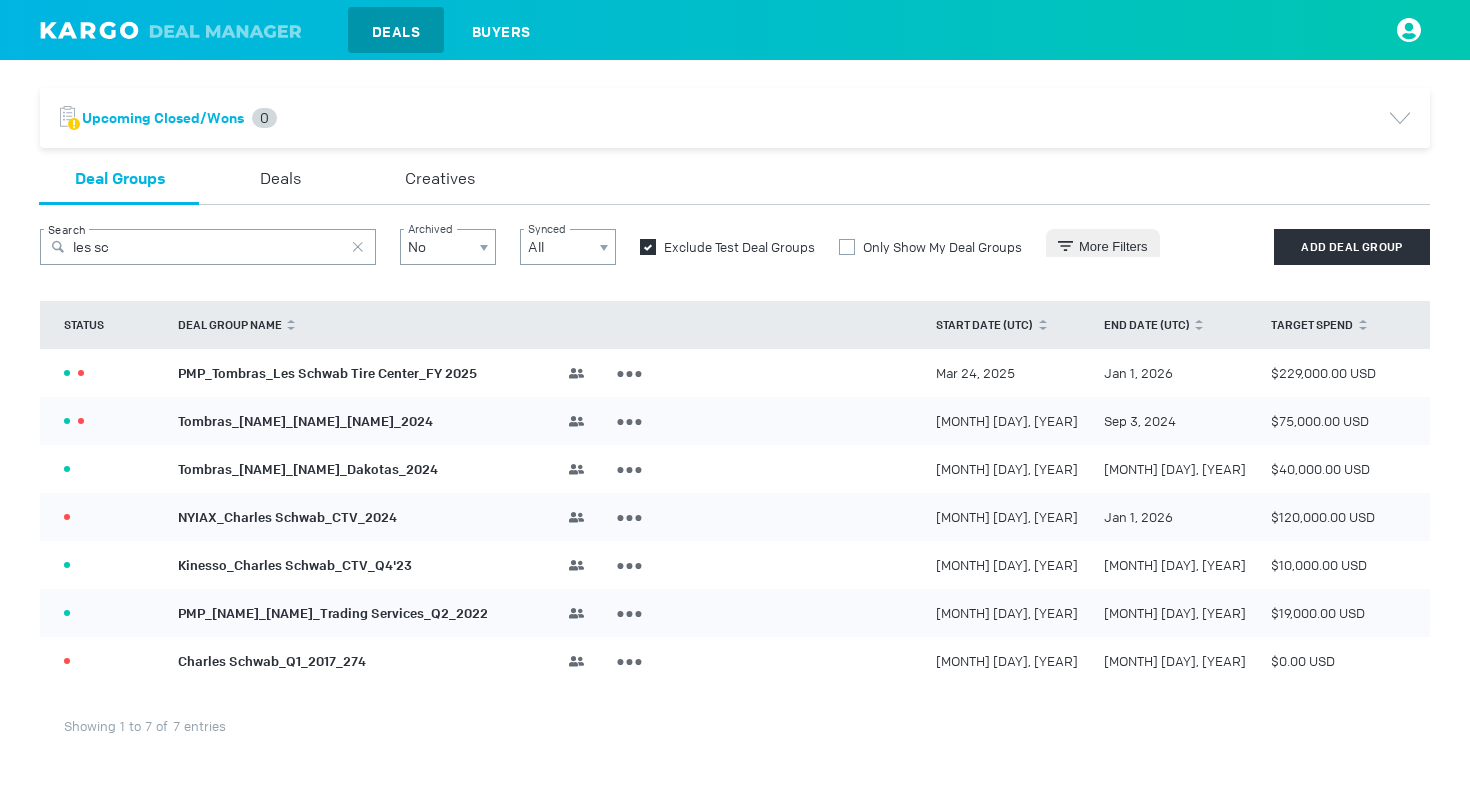 click on "PMP_Tombras_Les Schwab Tire Center_FY 2025" at bounding box center [327, 372] 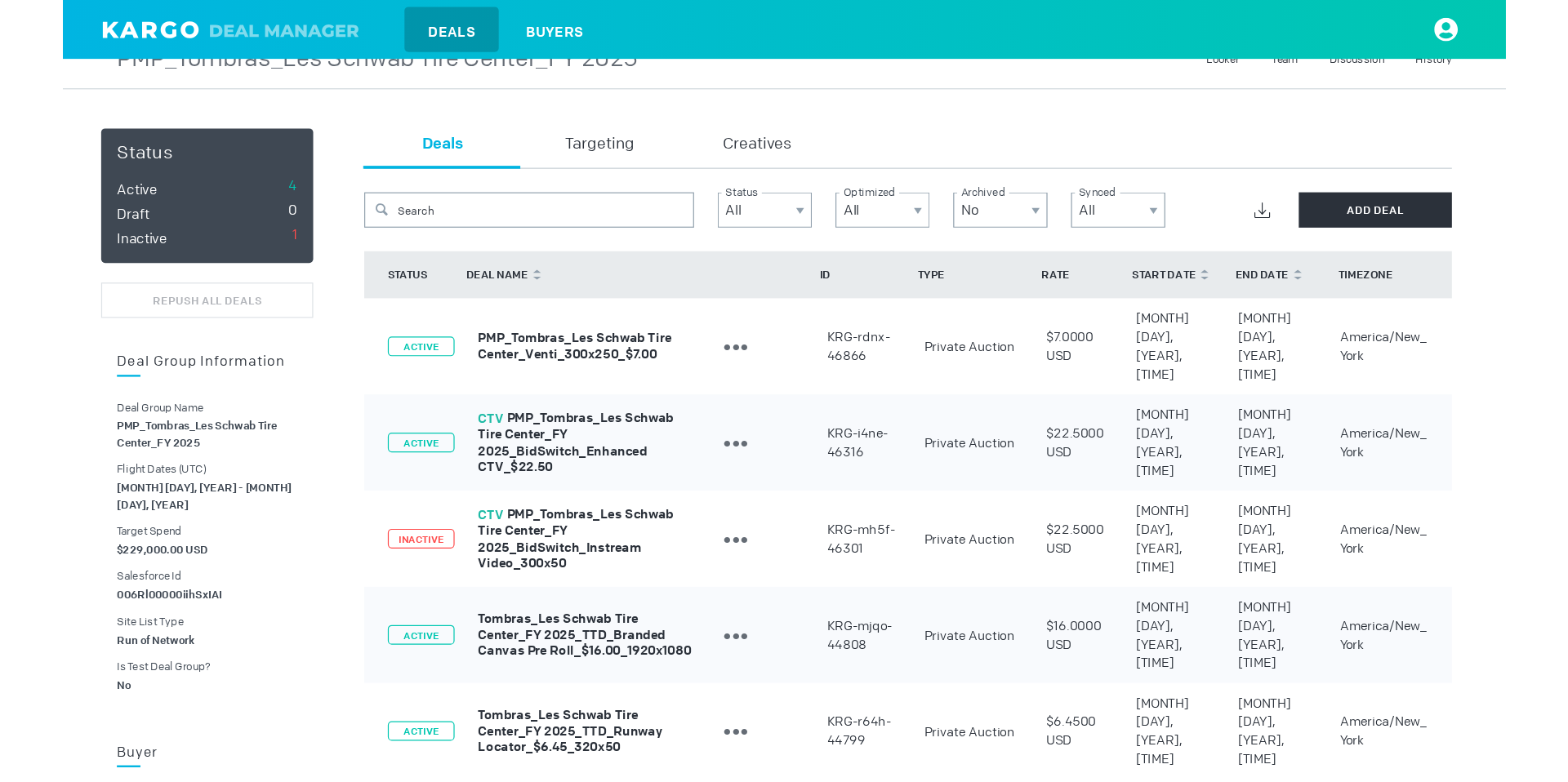 scroll, scrollTop: 0, scrollLeft: 0, axis: both 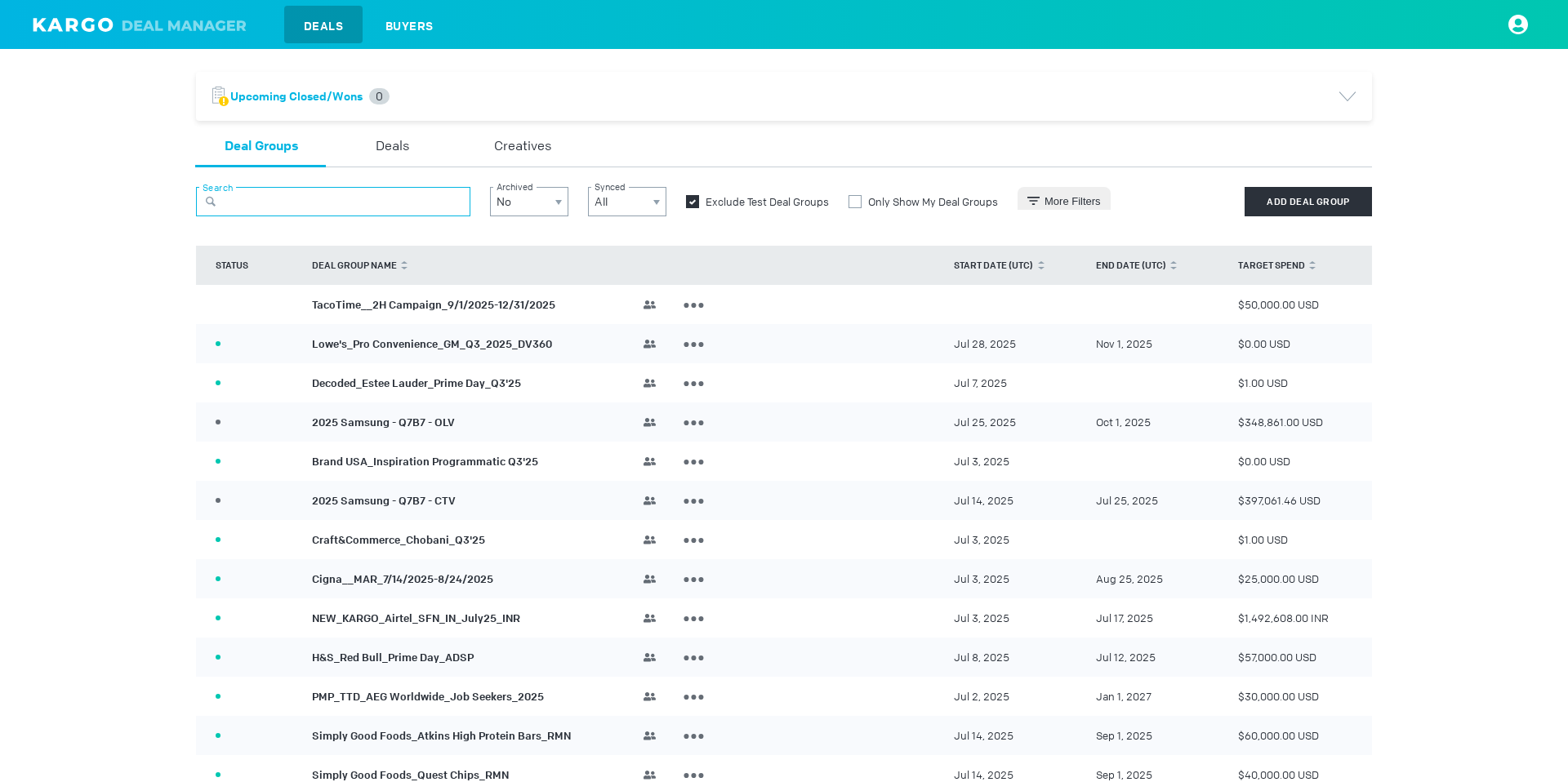 click at bounding box center (333, 202) 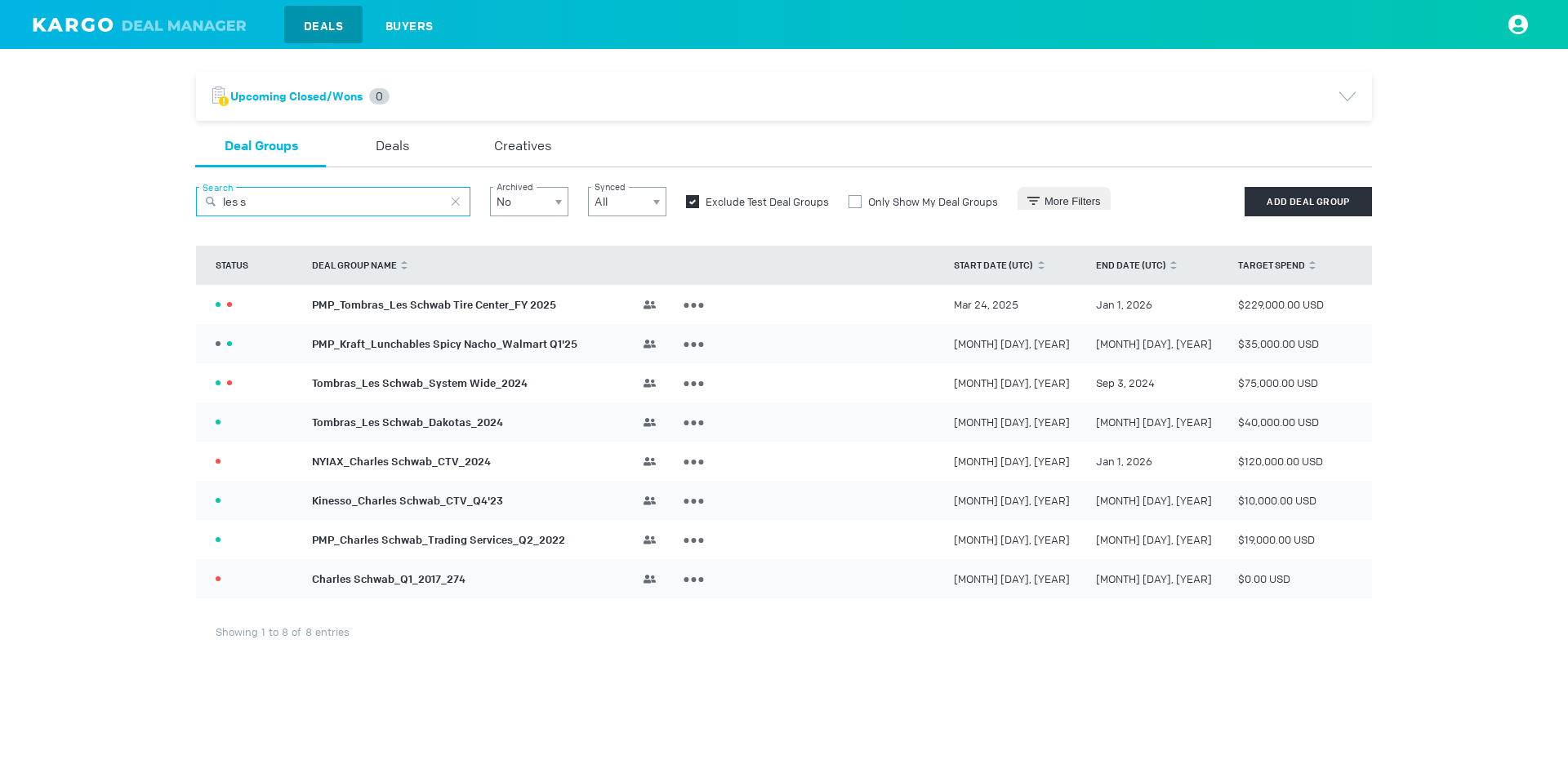 type on "les s" 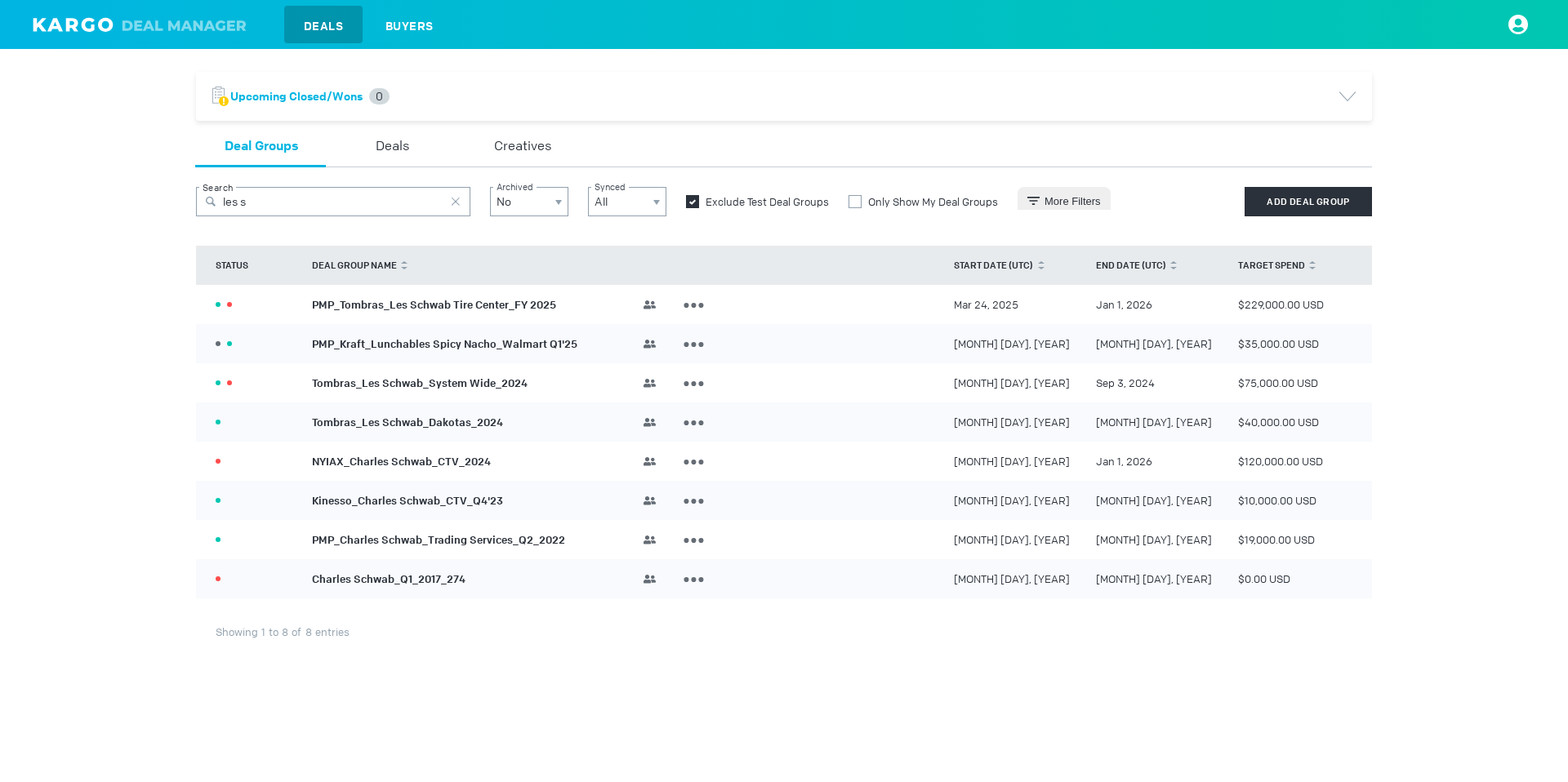 click on "PMP_Tombras_Les Schwab Tire Center_FY 2025" at bounding box center (434, 304) 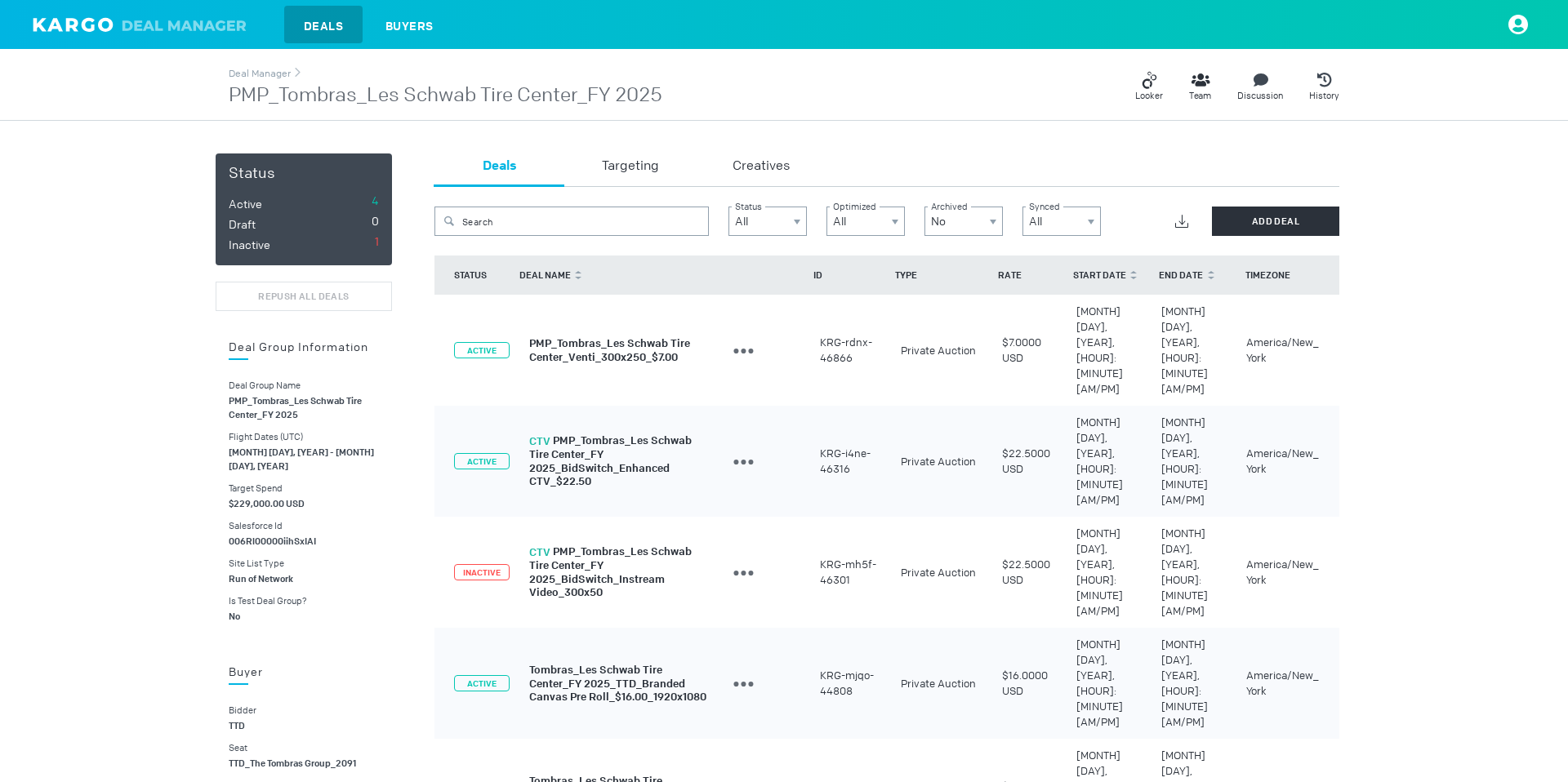 drag, startPoint x: 672, startPoint y: 98, endPoint x: 249, endPoint y: 109, distance: 423.143 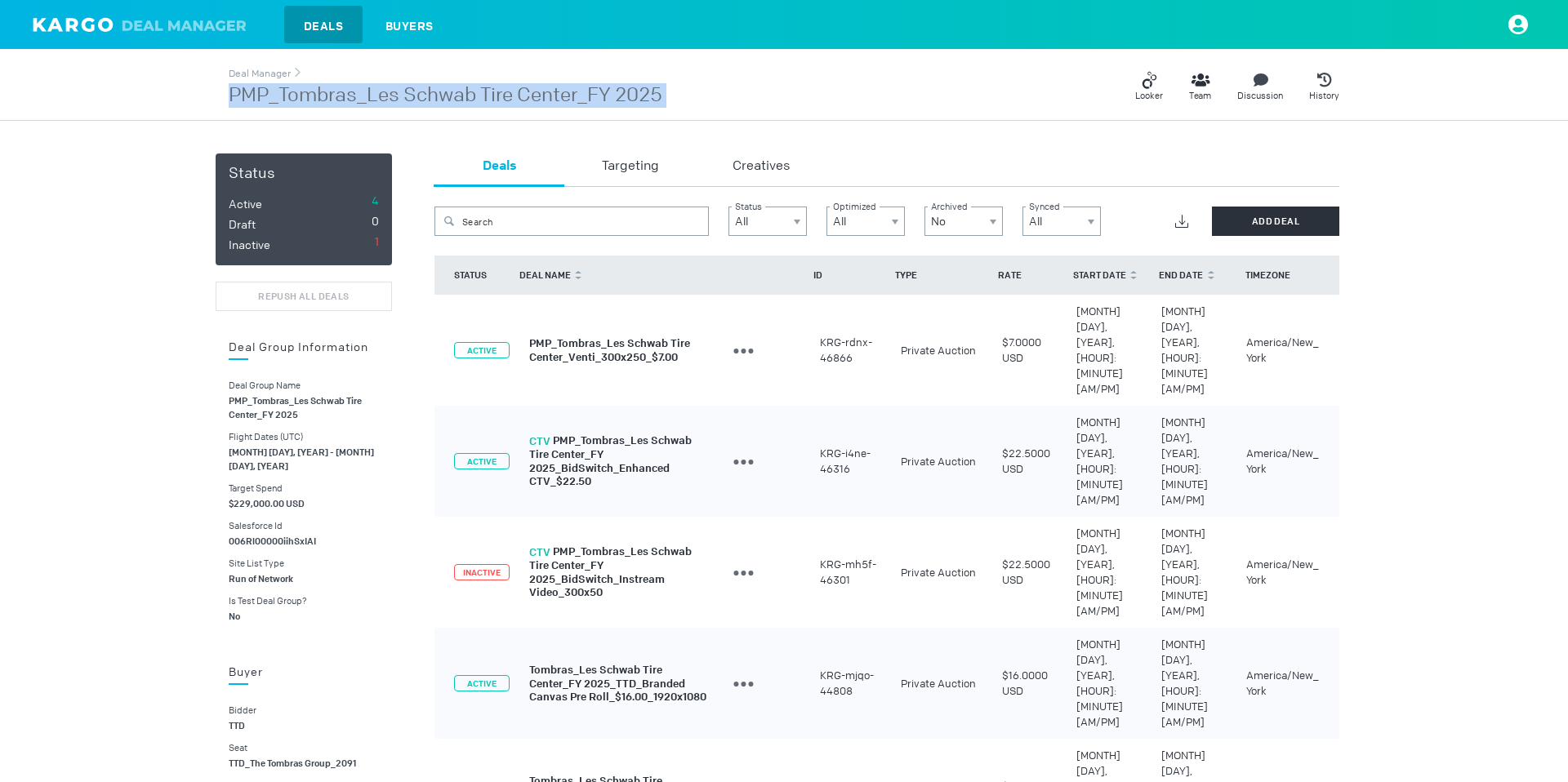 drag, startPoint x: 678, startPoint y: 87, endPoint x: 222, endPoint y: 97, distance: 456.11 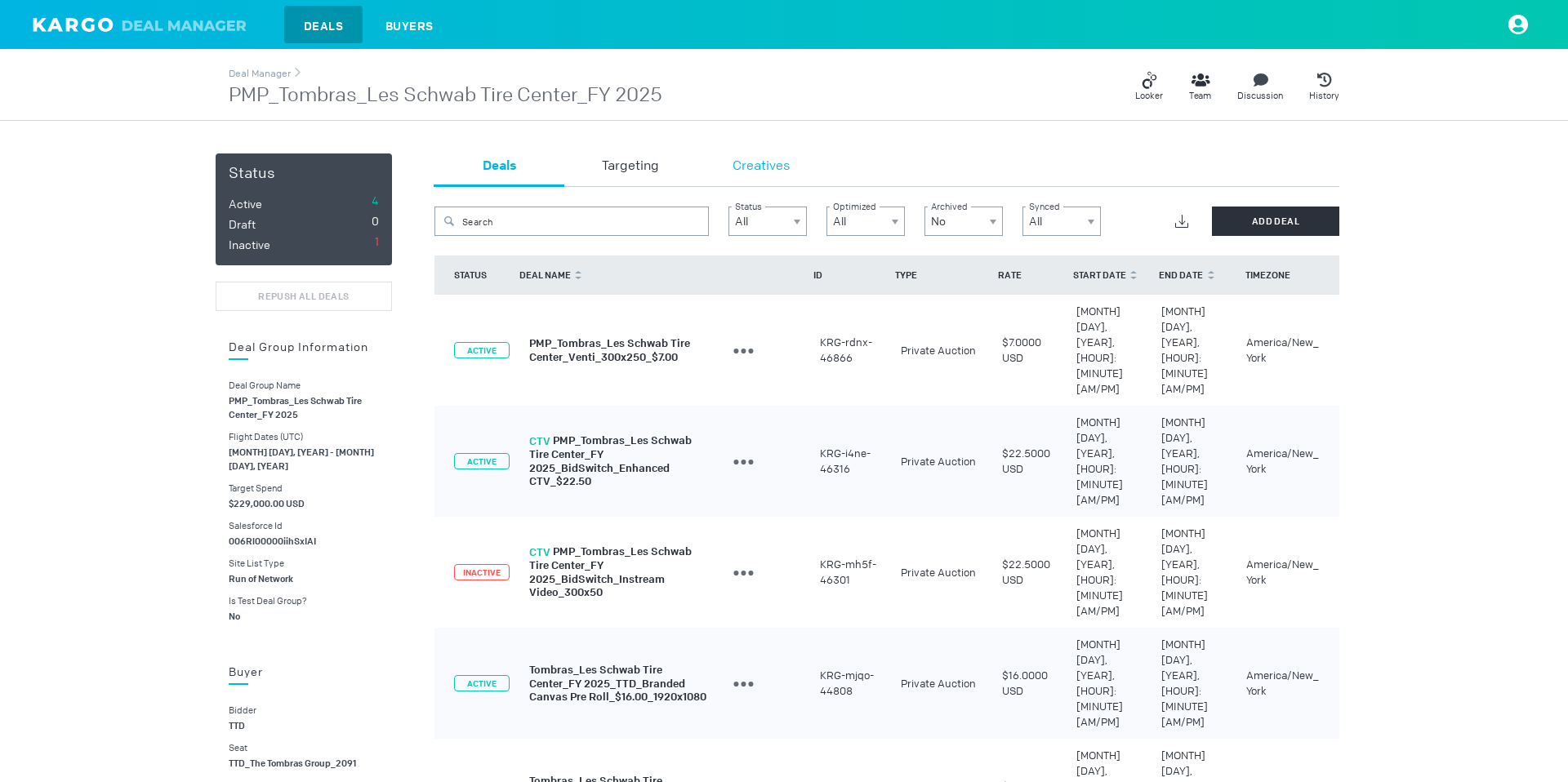 click on "Creatives" at bounding box center [761, 167] 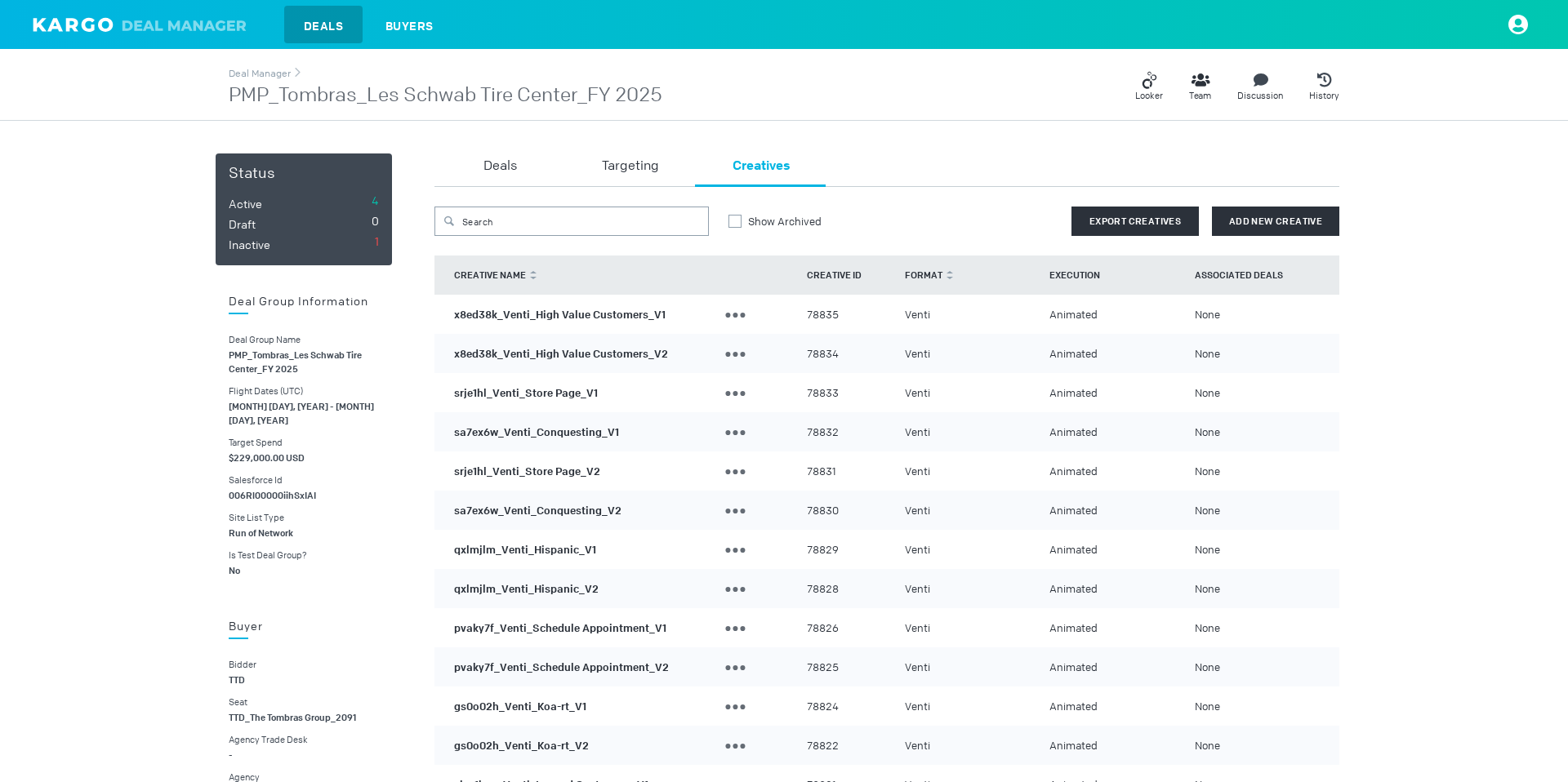 click on "x8ed38k_Venti_High Value Customers_V1" at bounding box center (559, 313) 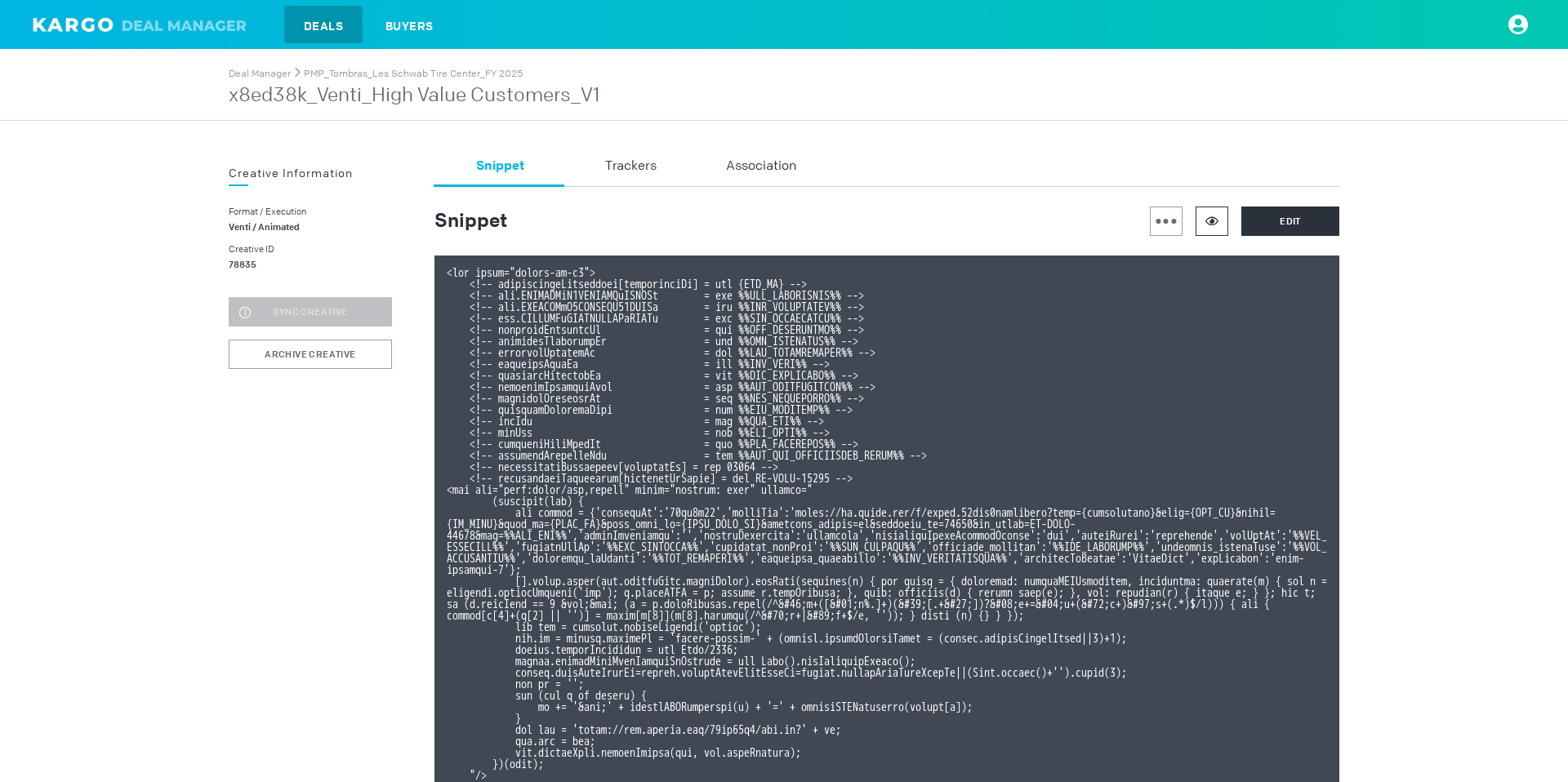 click at bounding box center (1212, 221) 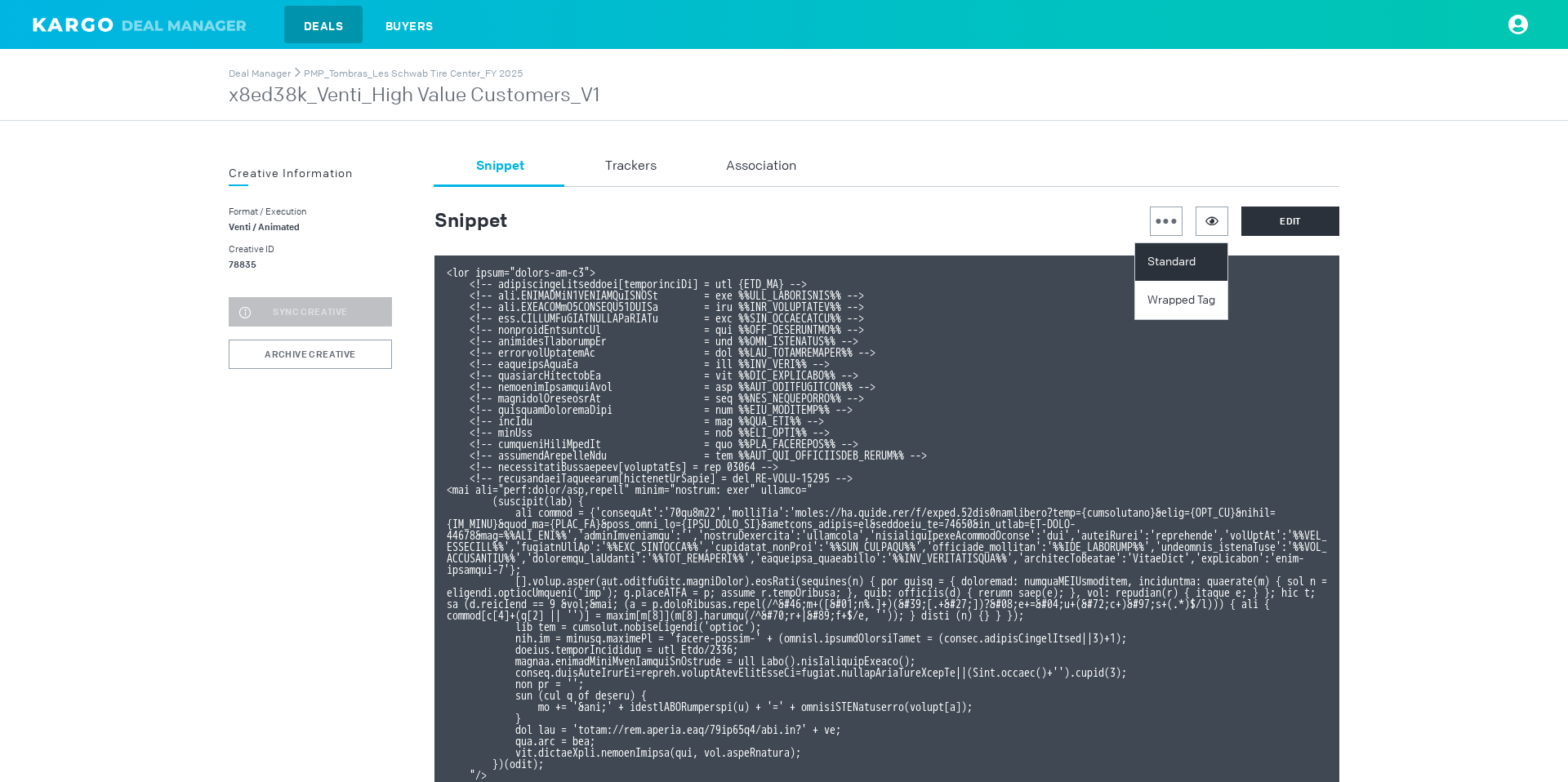 click on "Standard" at bounding box center [1183, 262] 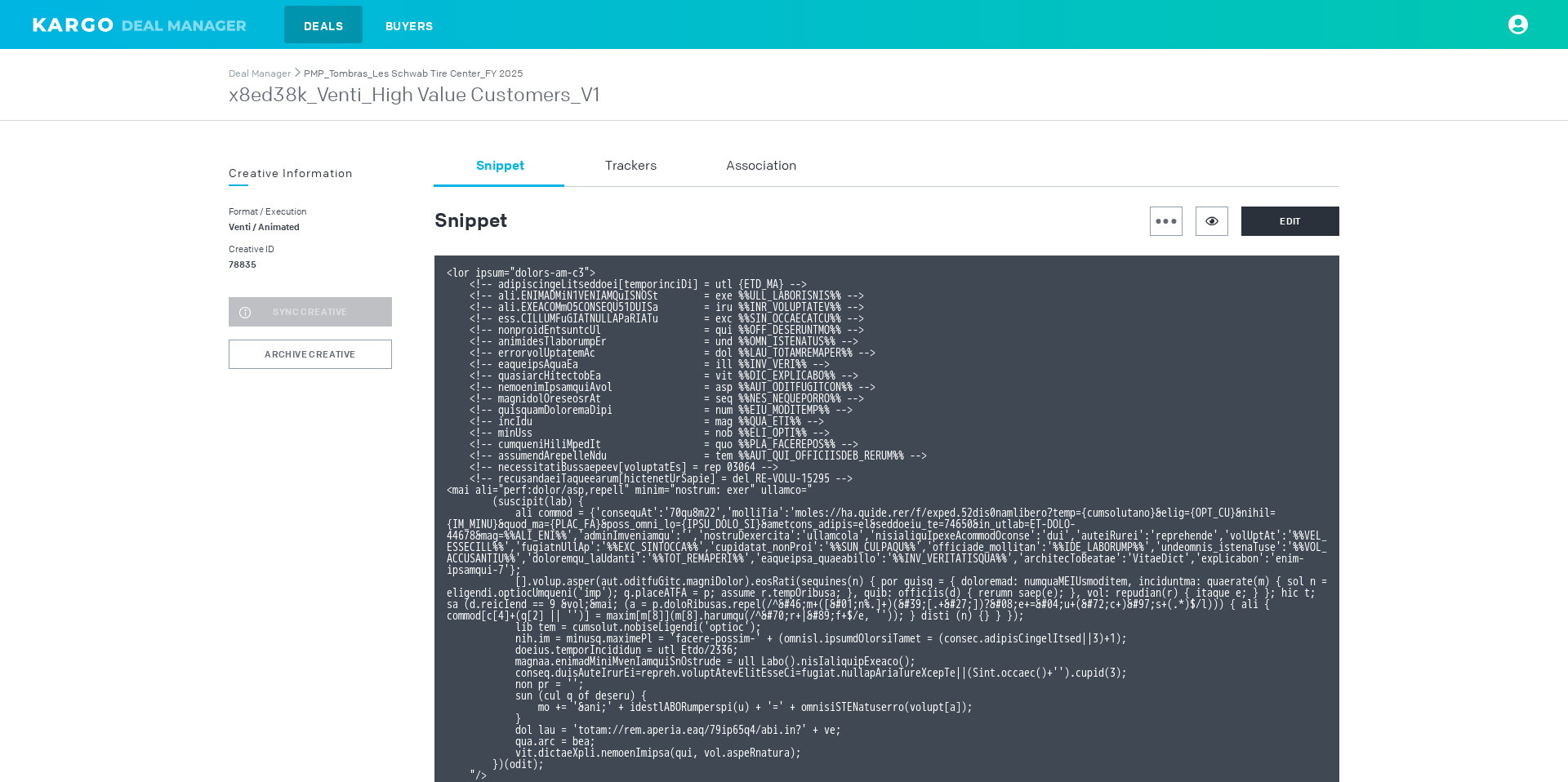 click on "PMP_Tombras_Les Schwab Tire Center_FY 2025" at bounding box center (413, 73) 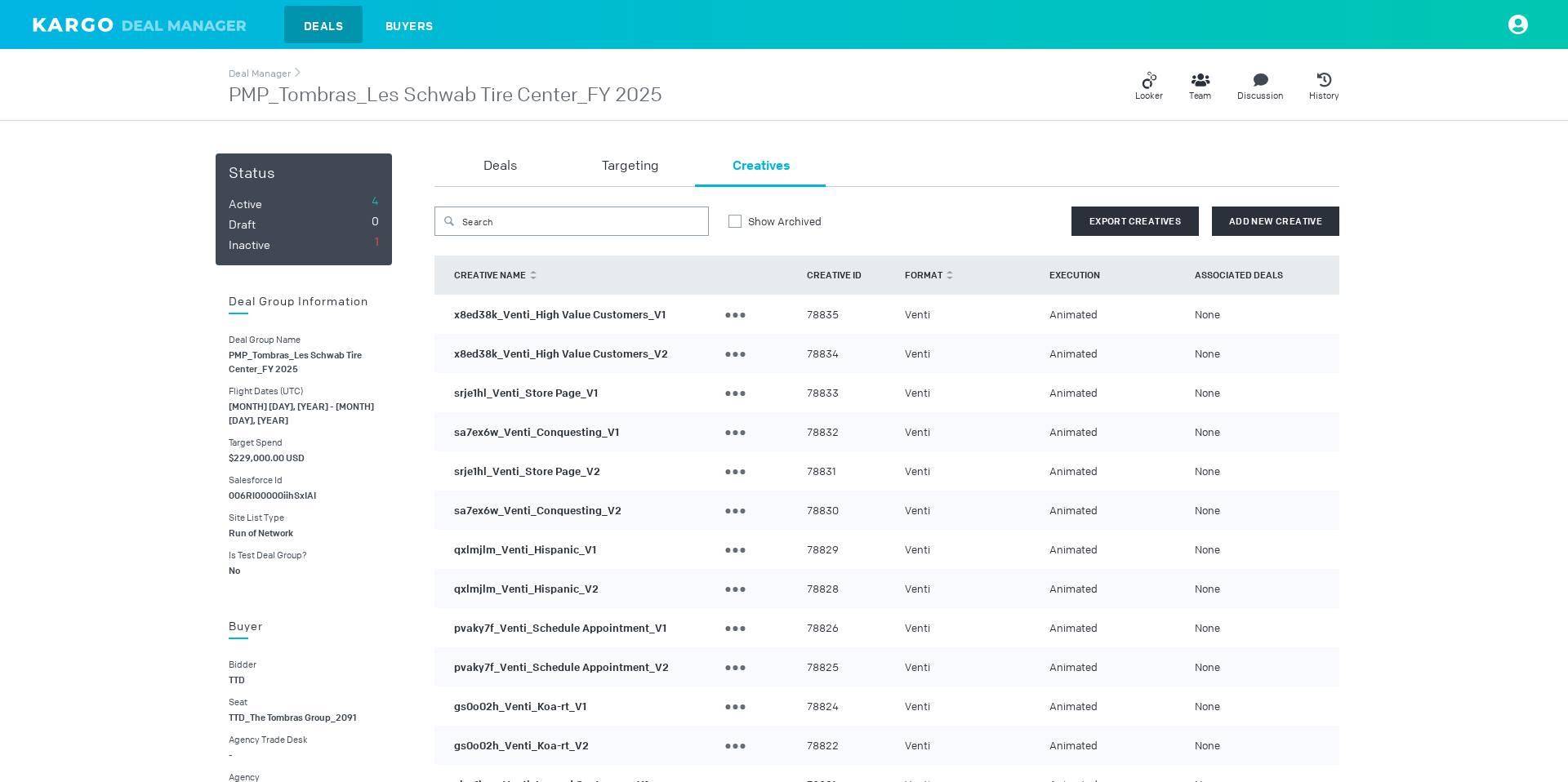 click on "0 Deal failed to push to Ad Server  Deals Targeting Creatives Search  Show Archived  Export creatives Add New Creative  CREATIVE NAME      DEAL GROUP   CREATIVE ID   FORMAT   EXECUTION   ASSOCIATED DEALS  x8ed38k_Venti_High Value Customers_V1  Add To Demo Units   Duplicate Creative   Archive Creative  78835 Venti Animated None x8ed38k_Venti_High Value Customers_V2  Add To Demo Units   Duplicate Creative   Archive Creative  78834 Venti Animated None srje1hl_Venti_Store Page_V1  Add To Demo Units   Duplicate Creative   Archive Creative  78833 Venti Animated None sa7ex6w_Venti_Conquesting_V1  Add To Demo Units   Duplicate Creative   Archive Creative  78832 Venti Animated None srje1hl_Venti_Store Page_V2  Add To Demo Units   Duplicate Creative   Archive Creative  78831 Venti Animated None sa7ex6w_Venti_Conquesting_V2  Add To Demo Units   Duplicate Creative   Archive Creative  78830 Venti Animated None qxlmjlm_Venti_Hispanic_V1  Add To Demo Units   Duplicate Creative   Archive Creative  78829 Venti Animated None" at bounding box center [887, 748] 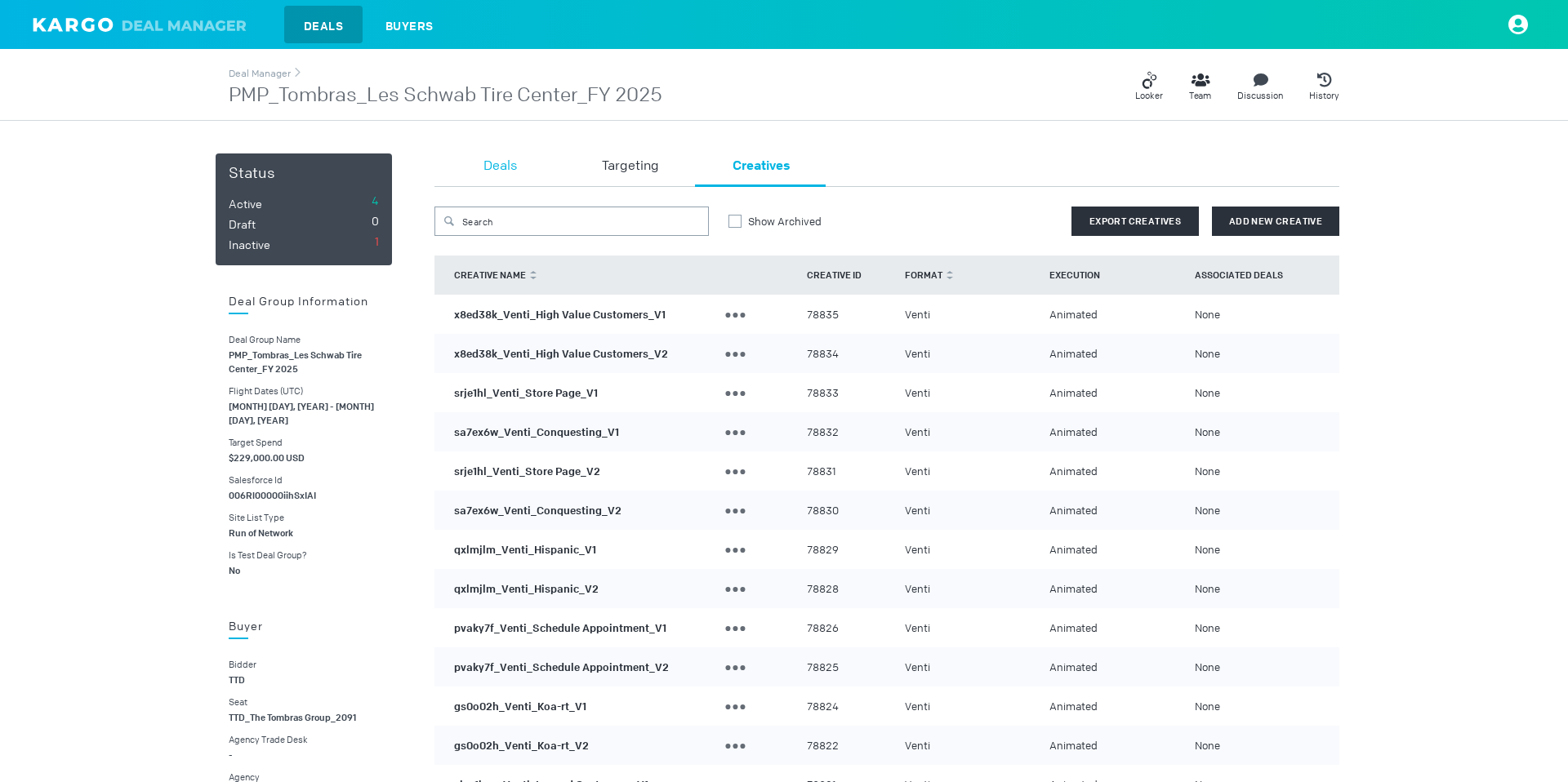 click on "Deals" at bounding box center (500, 170) 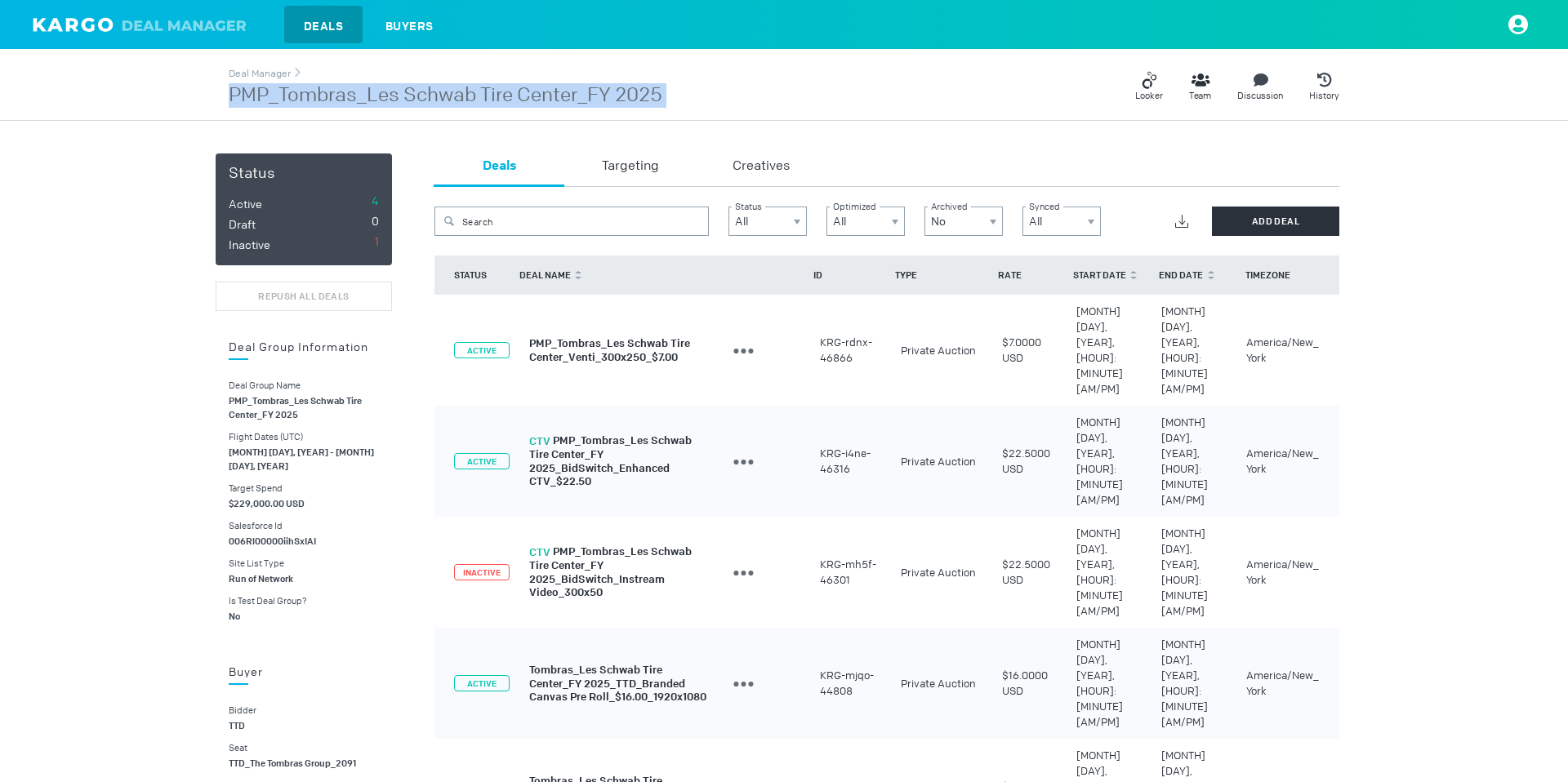 drag, startPoint x: 681, startPoint y: 96, endPoint x: 226, endPoint y: 103, distance: 455.05384 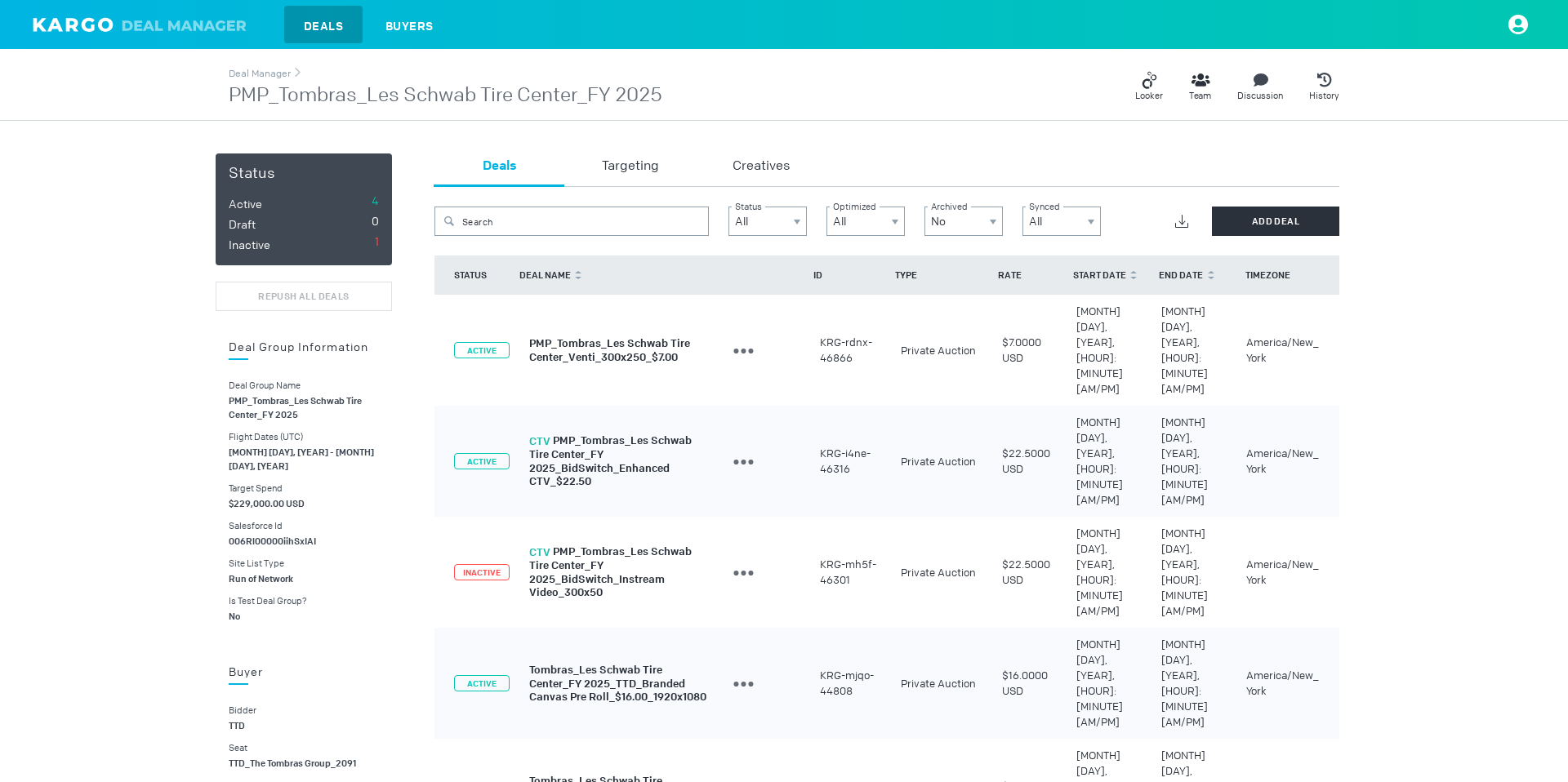 click on "Looker Team Discussion History" at bounding box center [1000, 87] 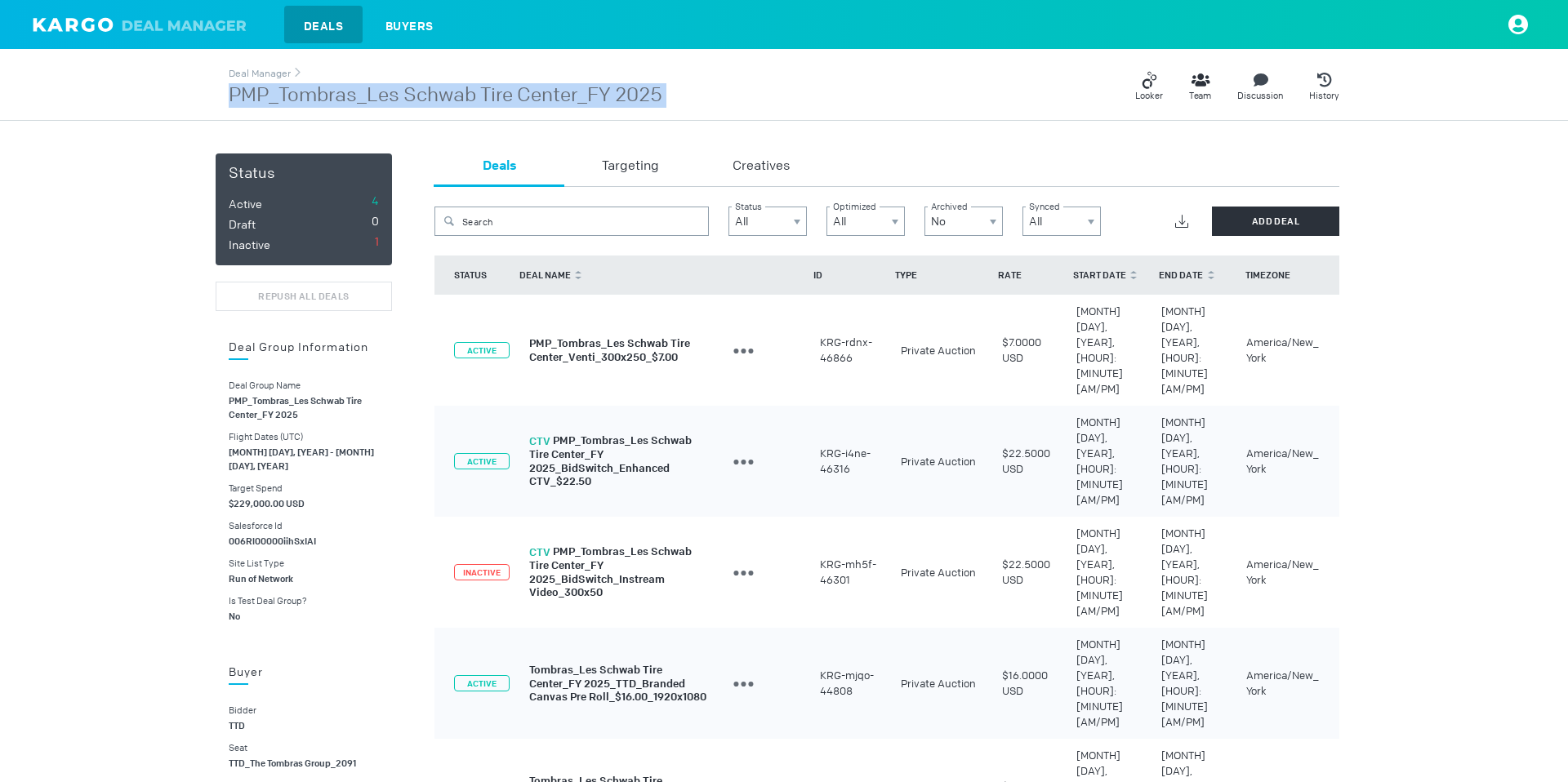 drag, startPoint x: 683, startPoint y: 100, endPoint x: 233, endPoint y: 104, distance: 450.0178 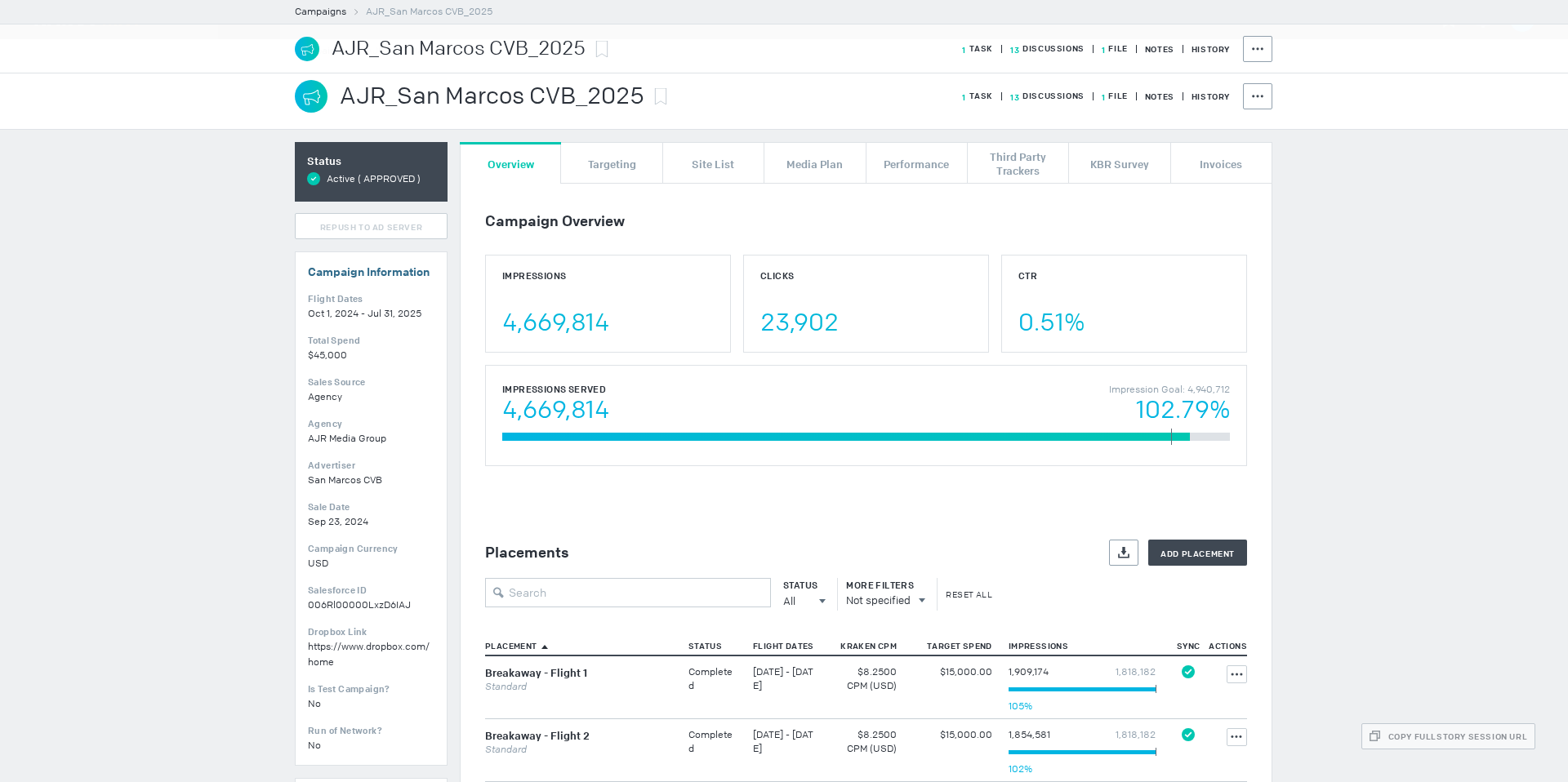 scroll, scrollTop: 0, scrollLeft: 0, axis: both 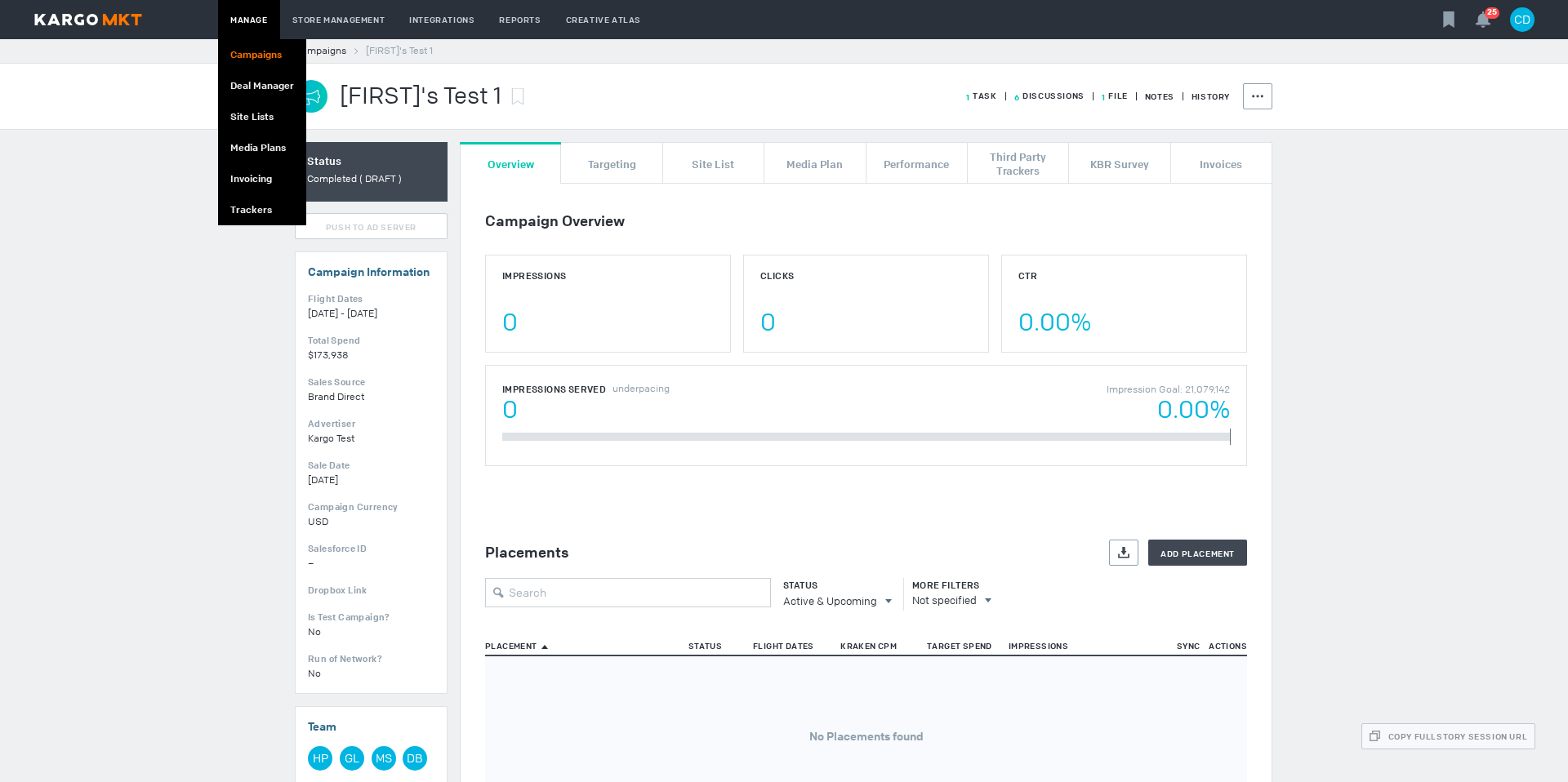 click on "Campaigns" at bounding box center [262, 55] 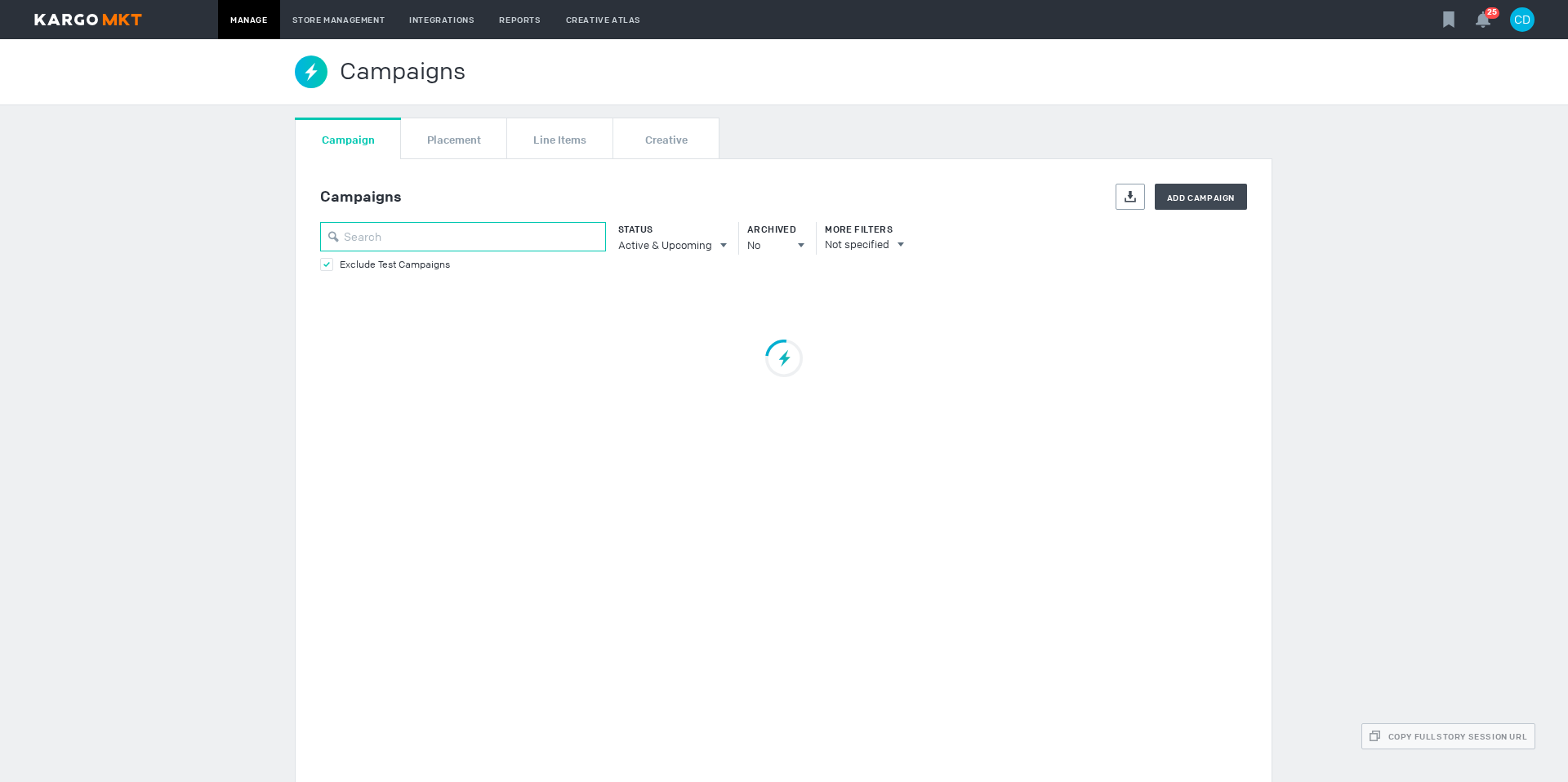 click at bounding box center [463, 237] 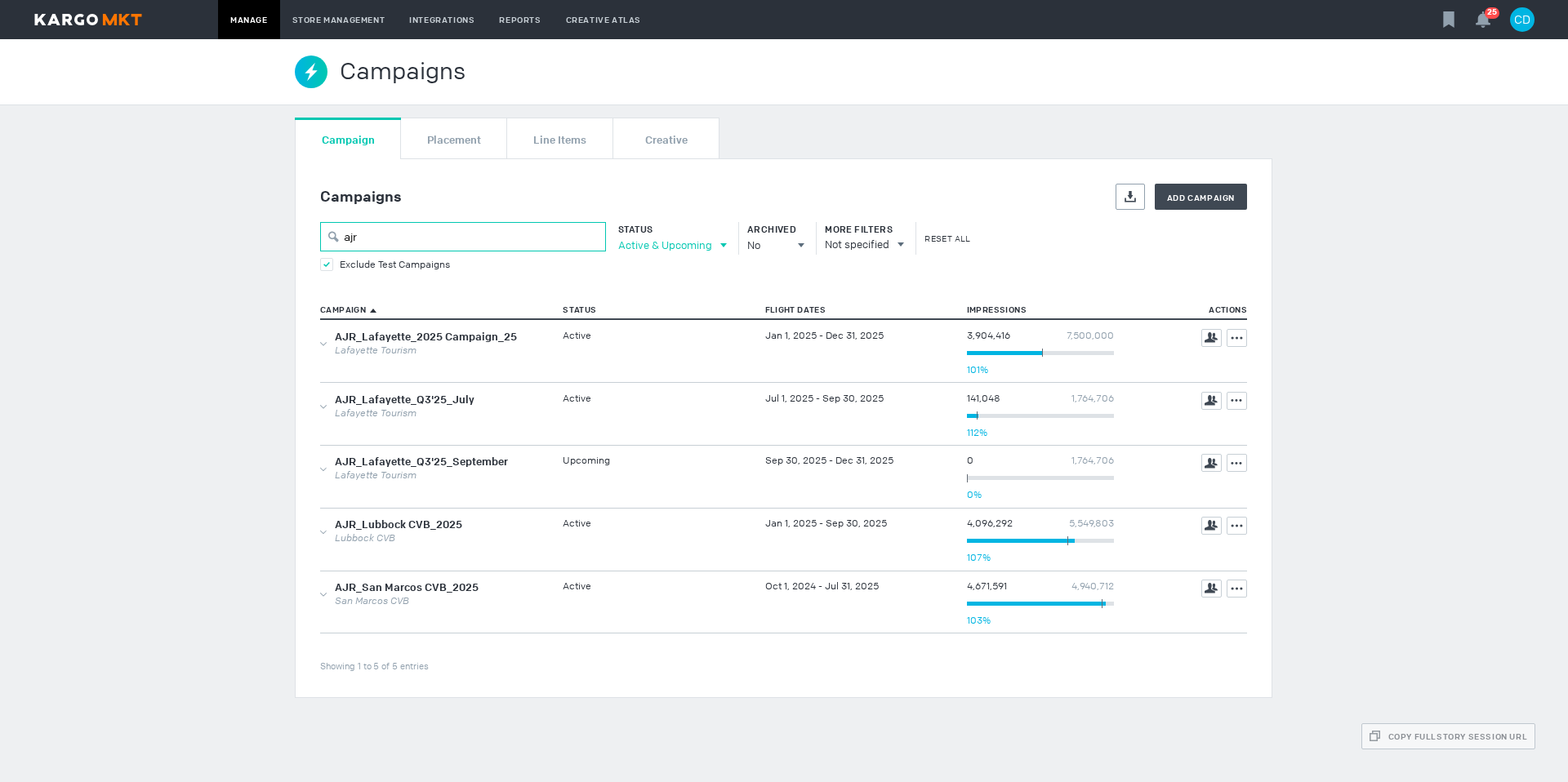 type on "ajr" 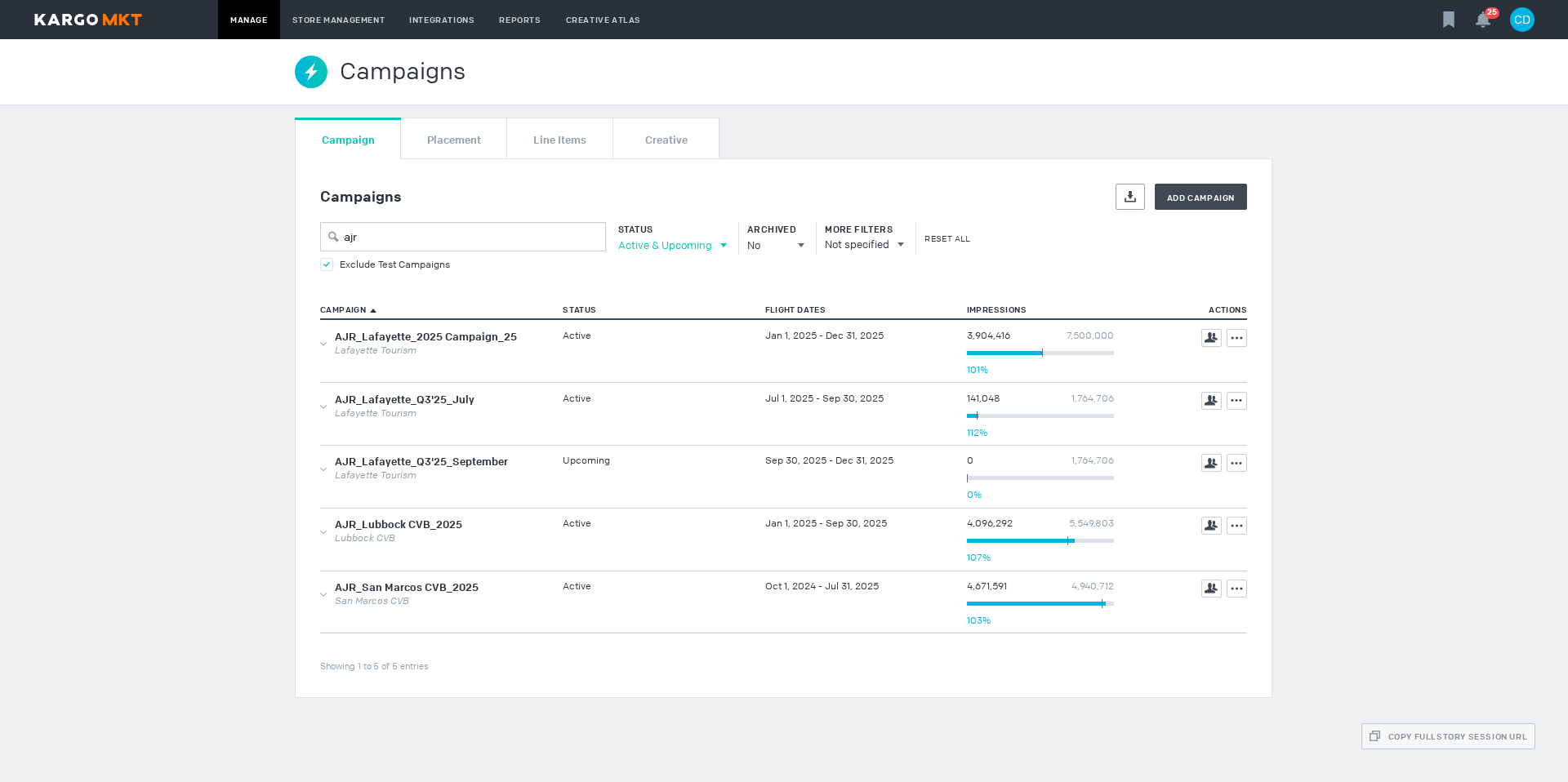 click on "Active & Upcoming" at bounding box center [665, 245] 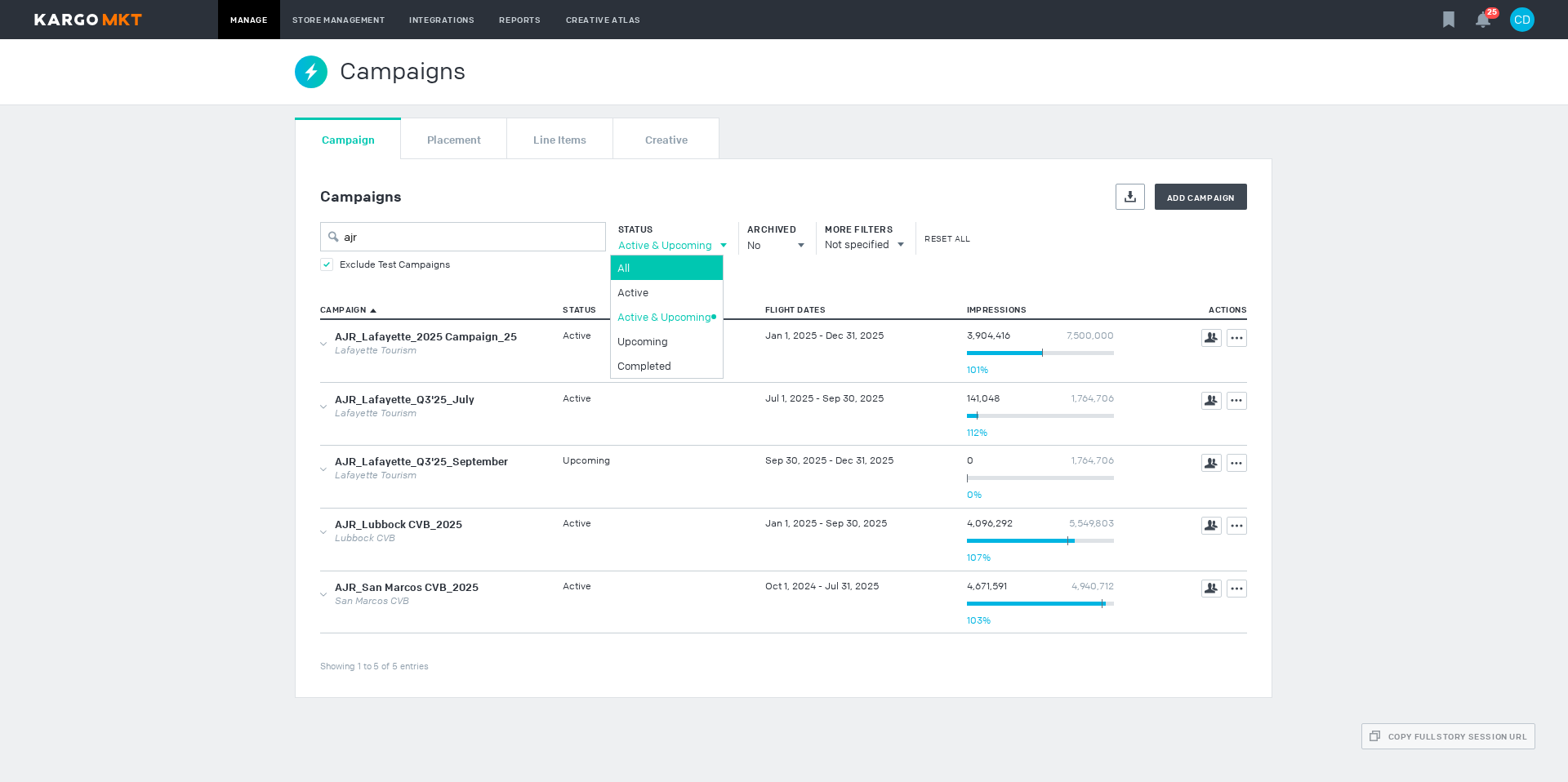 click on "All" at bounding box center (664, 268) 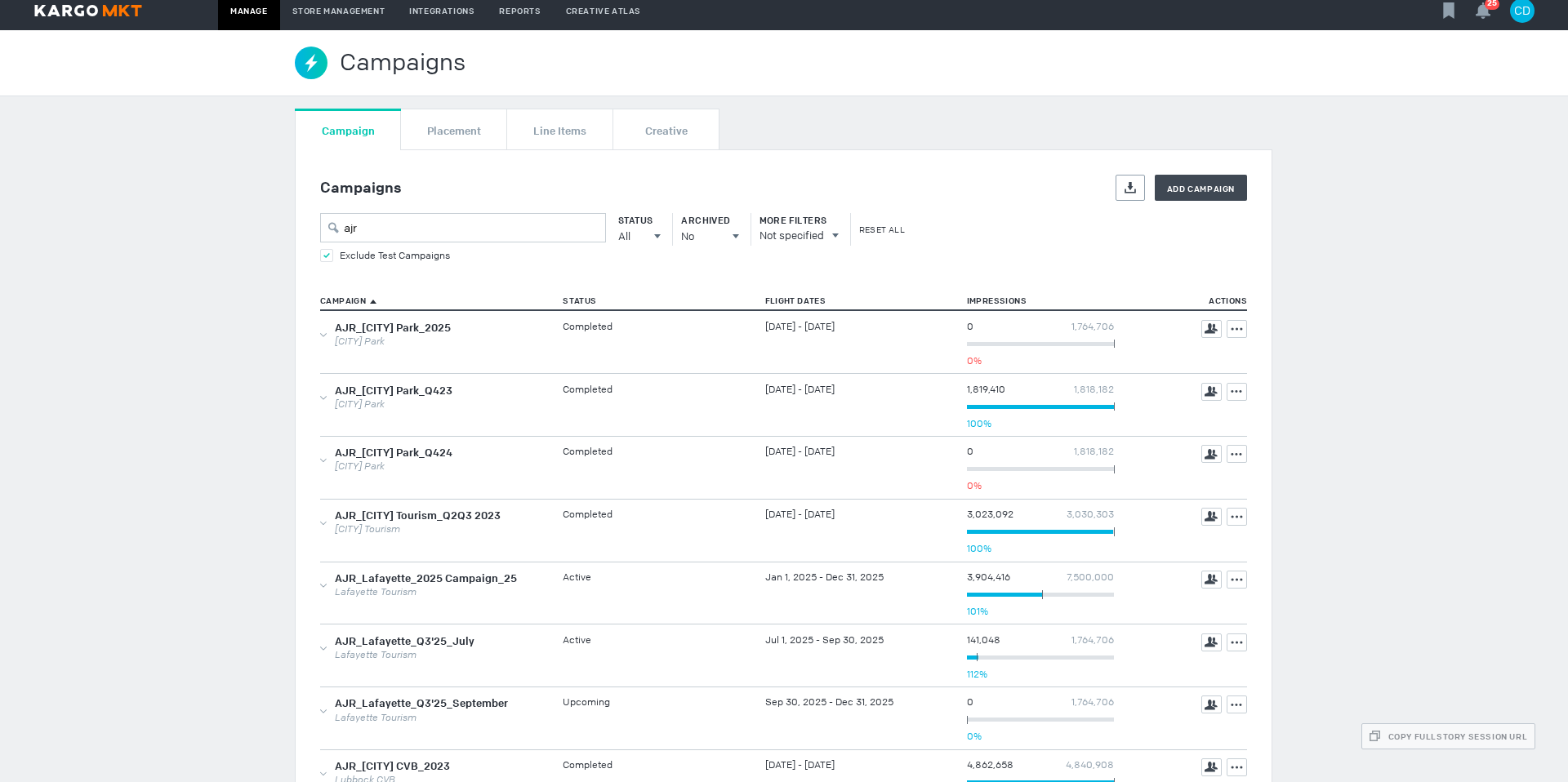 scroll, scrollTop: 0, scrollLeft: 0, axis: both 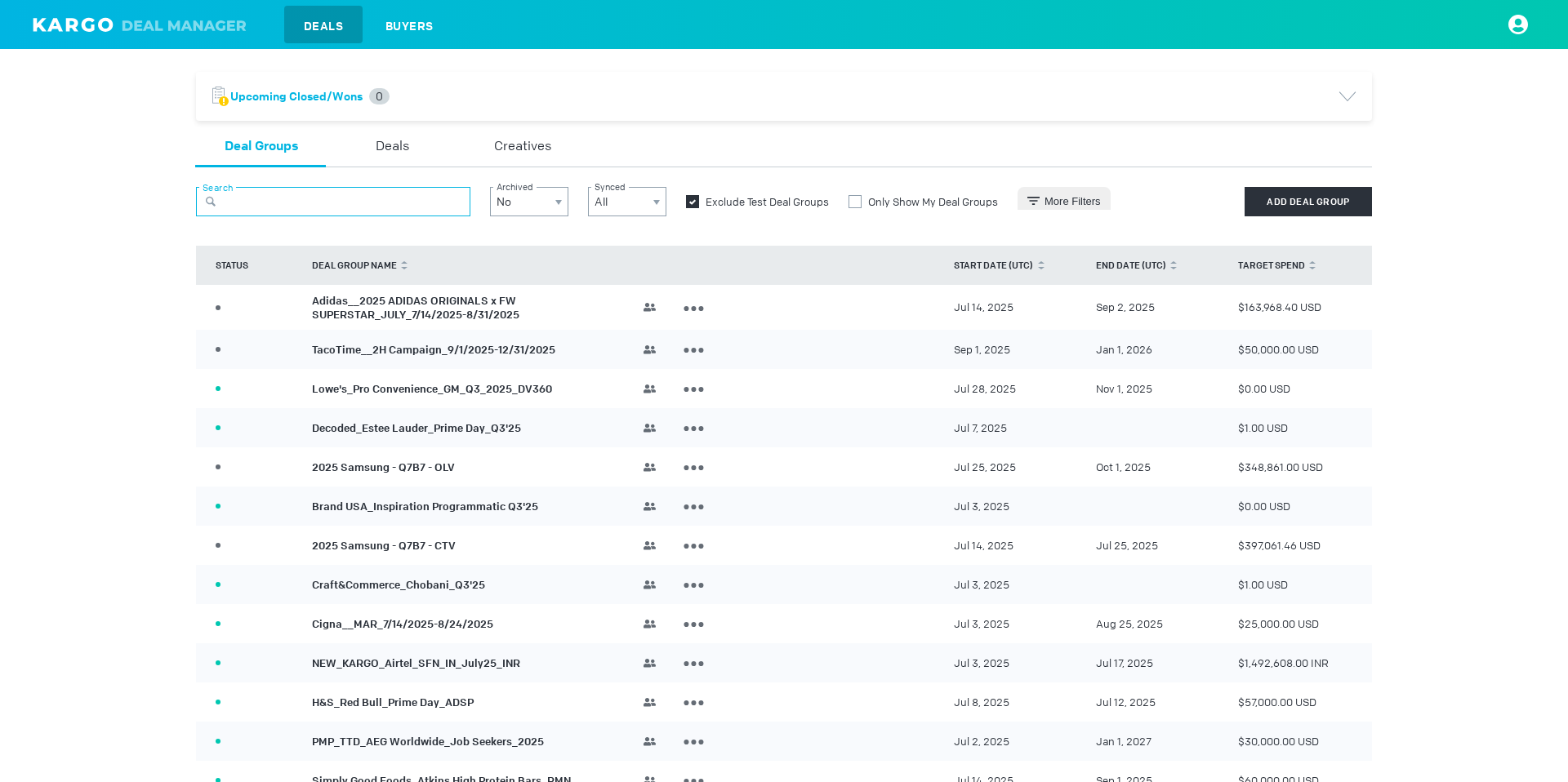 click at bounding box center (333, 202) 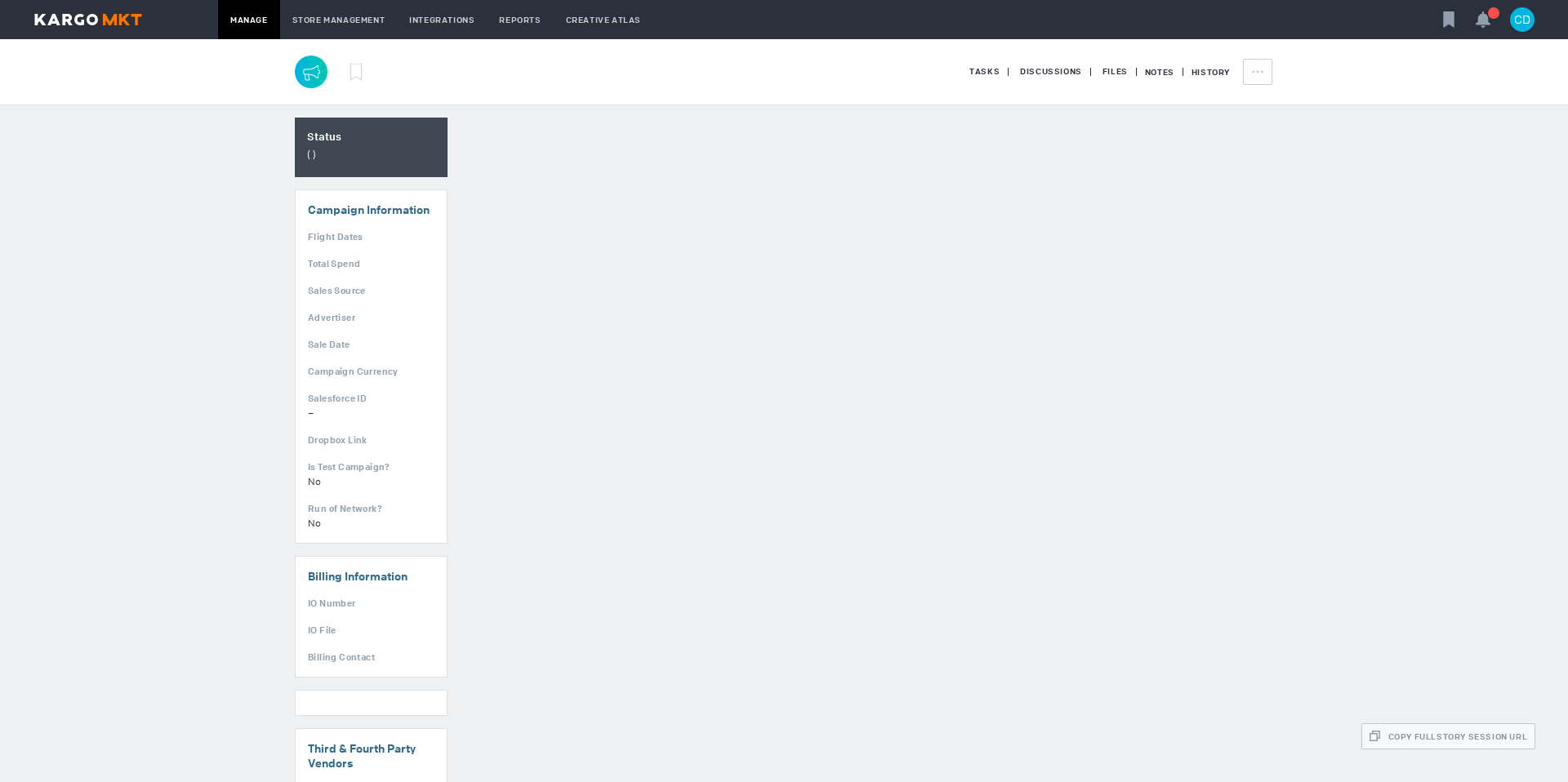 scroll, scrollTop: 0, scrollLeft: 0, axis: both 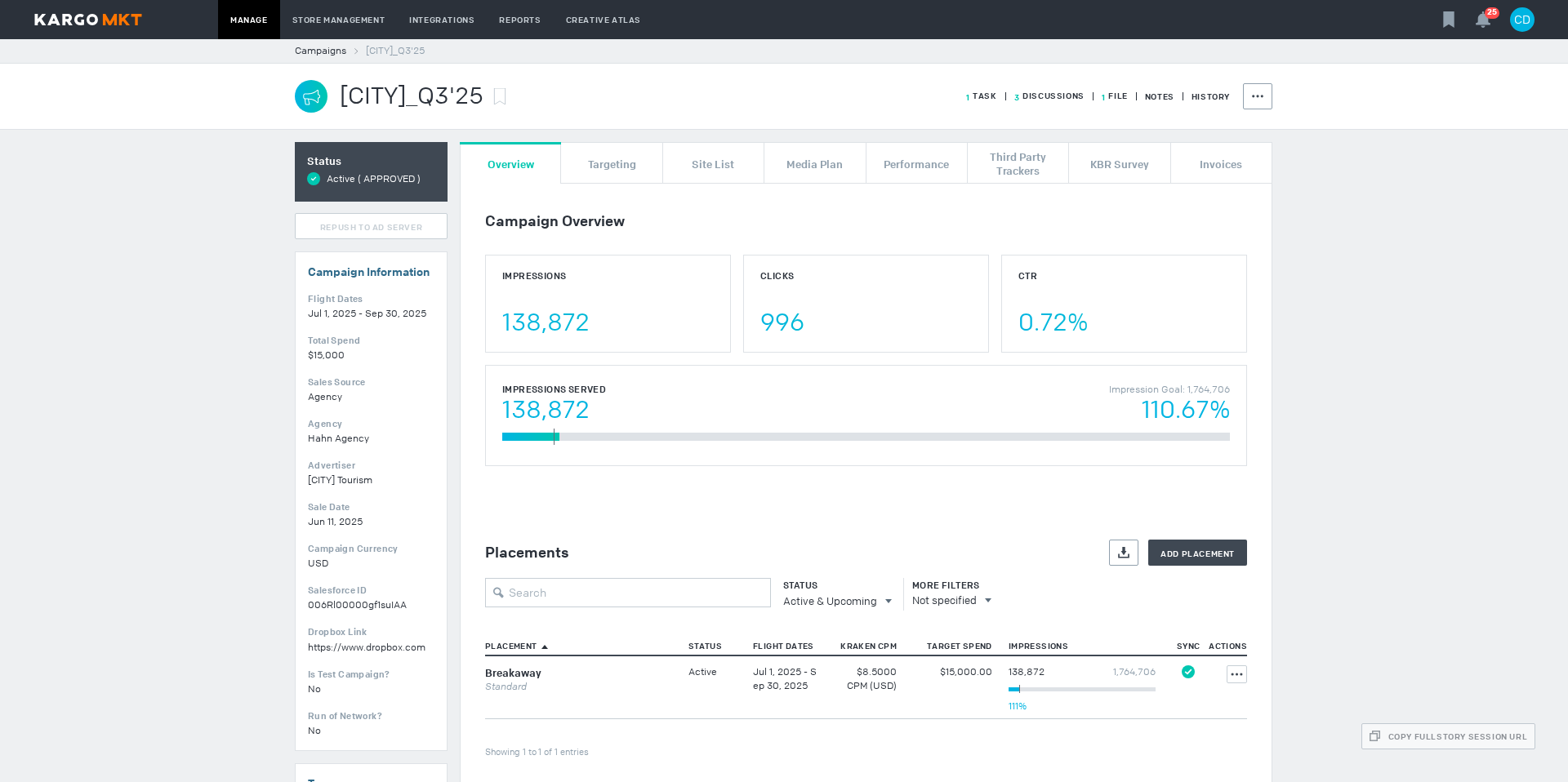 drag, startPoint x: 554, startPoint y: 99, endPoint x: 336, endPoint y: 103, distance: 218.037 